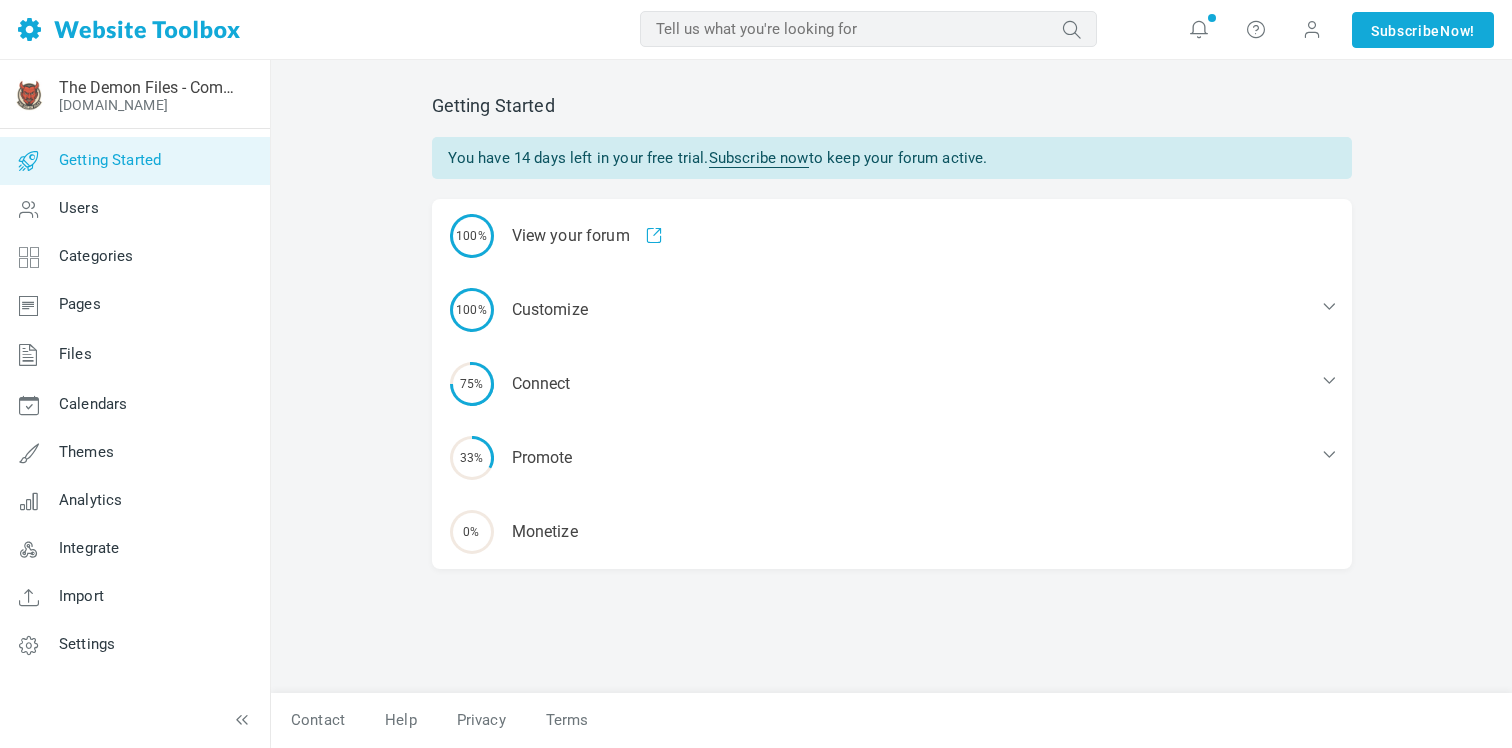 scroll, scrollTop: 0, scrollLeft: 0, axis: both 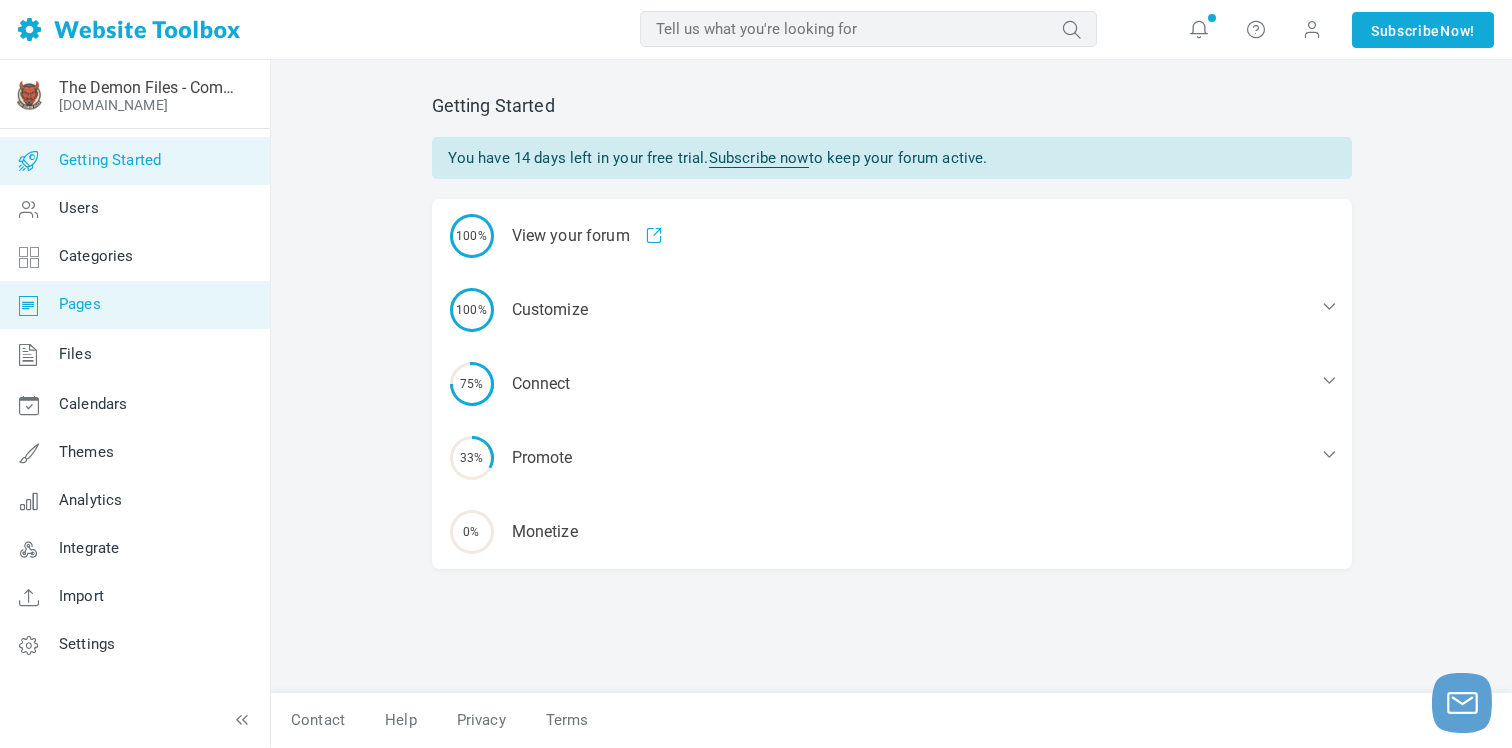 click on "Pages" at bounding box center [134, 305] 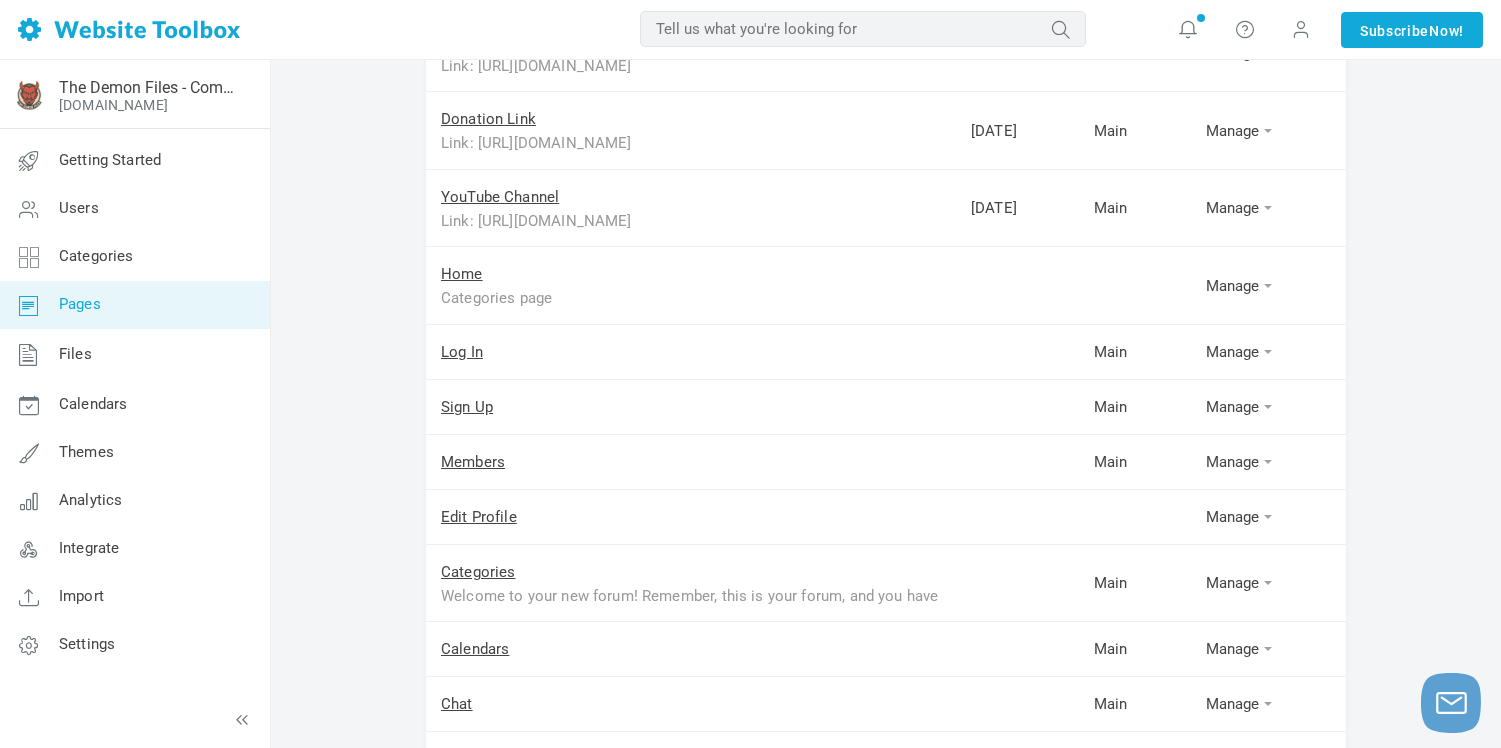 scroll, scrollTop: 347, scrollLeft: 0, axis: vertical 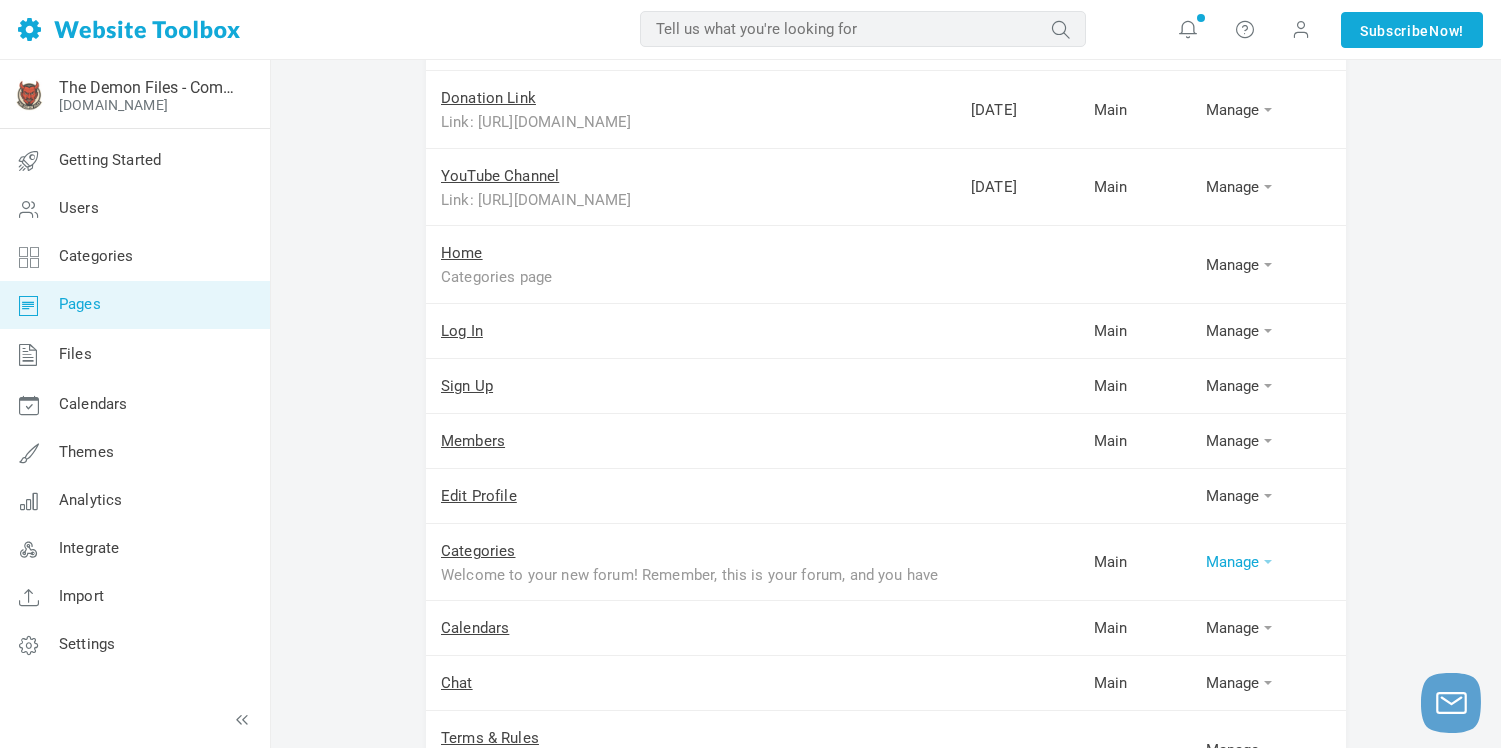 click on "Manage" at bounding box center [1268, 562] 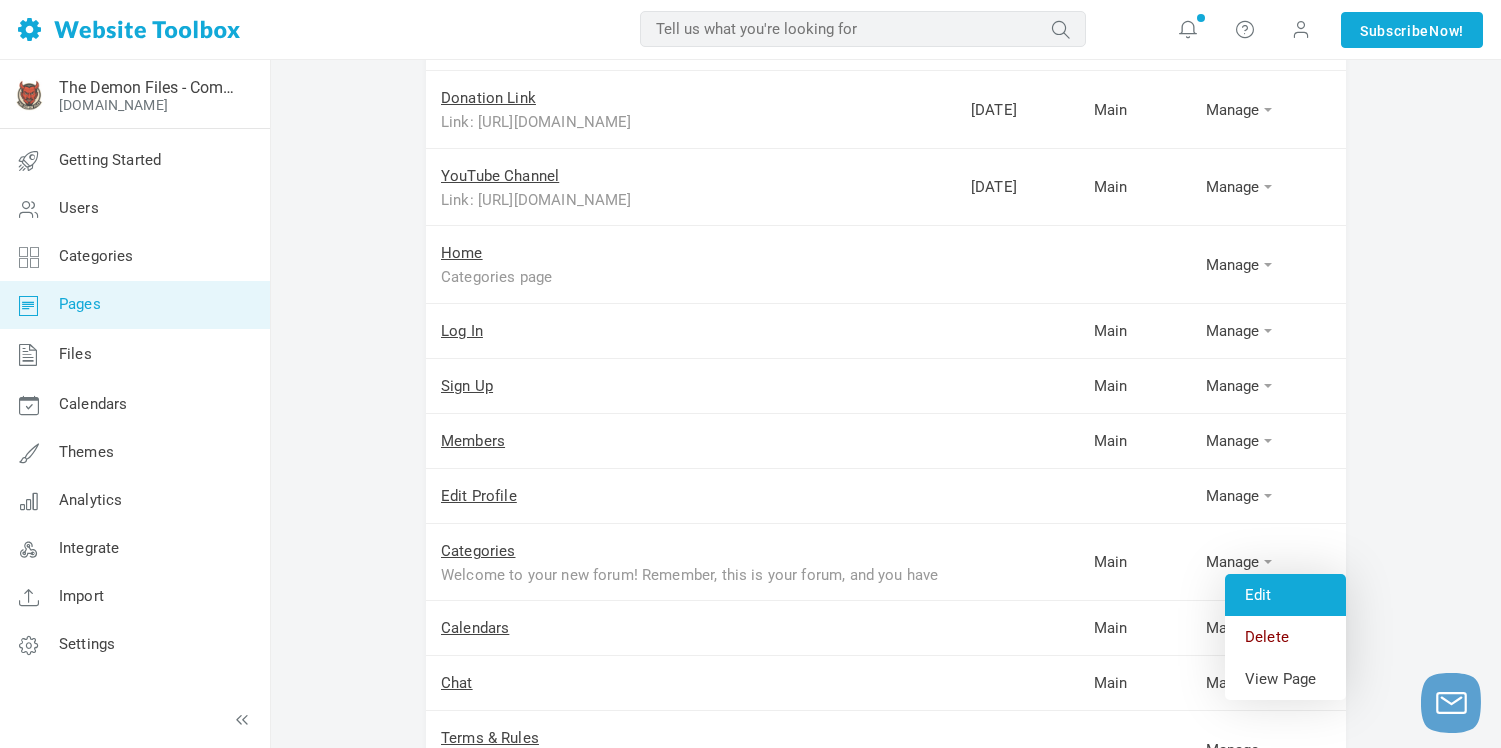 click on "Edit" at bounding box center [1285, 595] 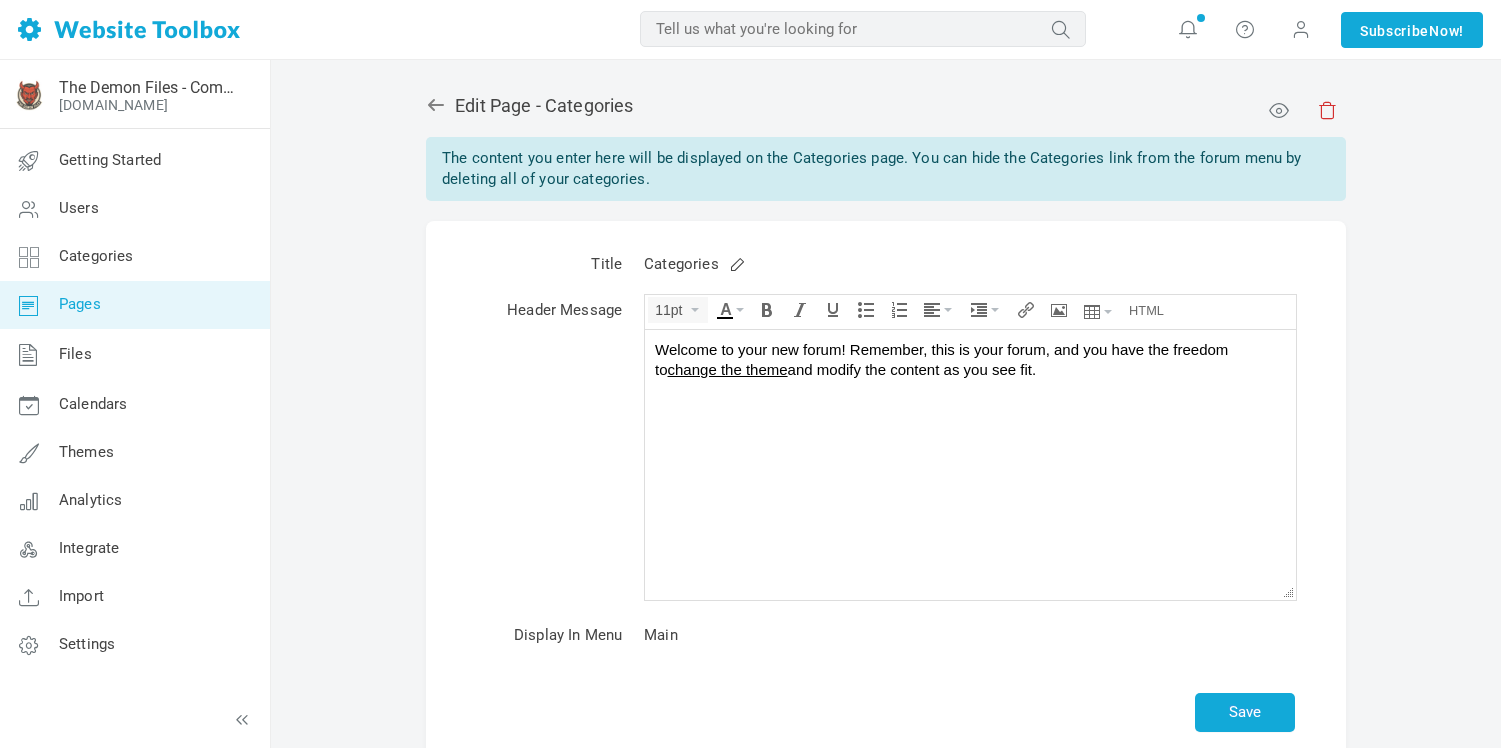 scroll, scrollTop: 0, scrollLeft: 0, axis: both 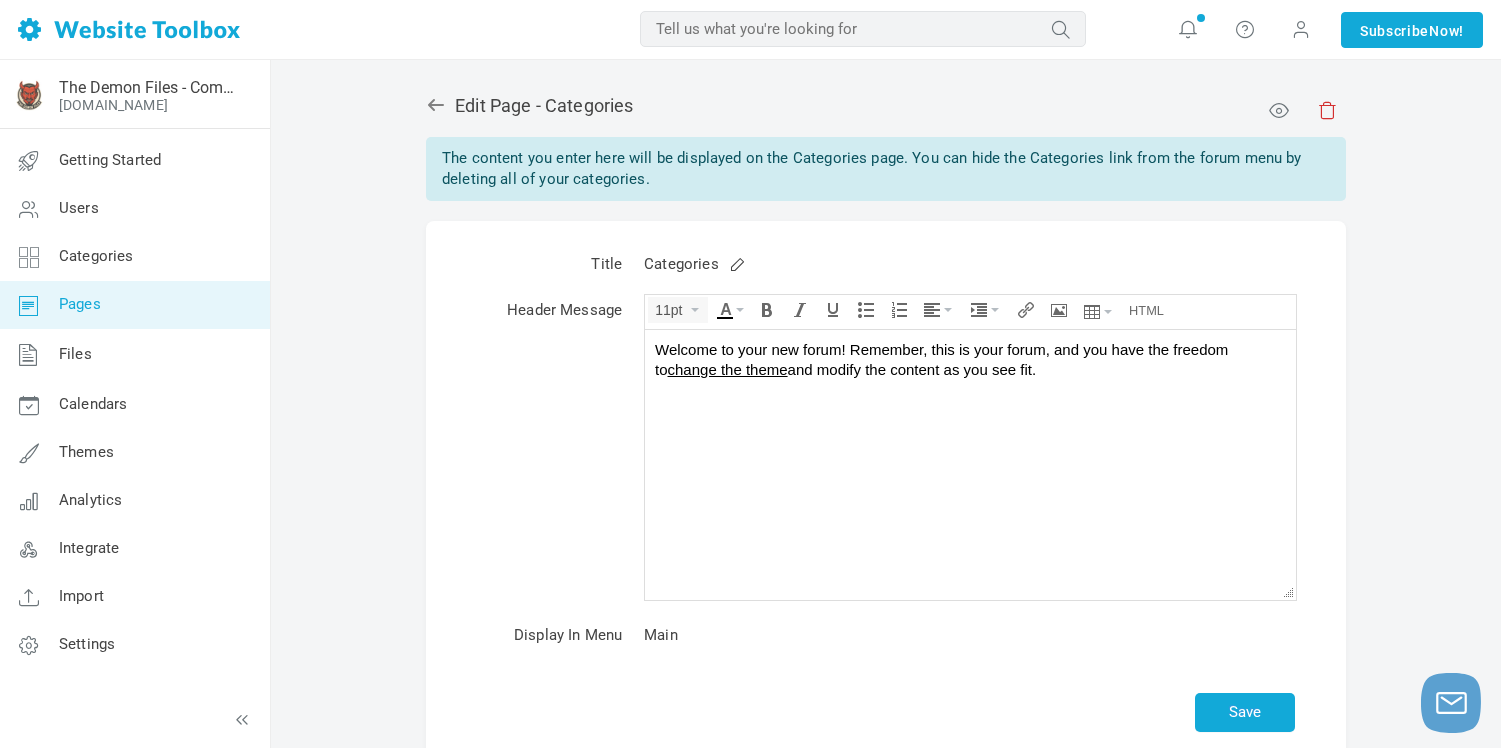 drag, startPoint x: 1040, startPoint y: 371, endPoint x: 853, endPoint y: 349, distance: 188.28967 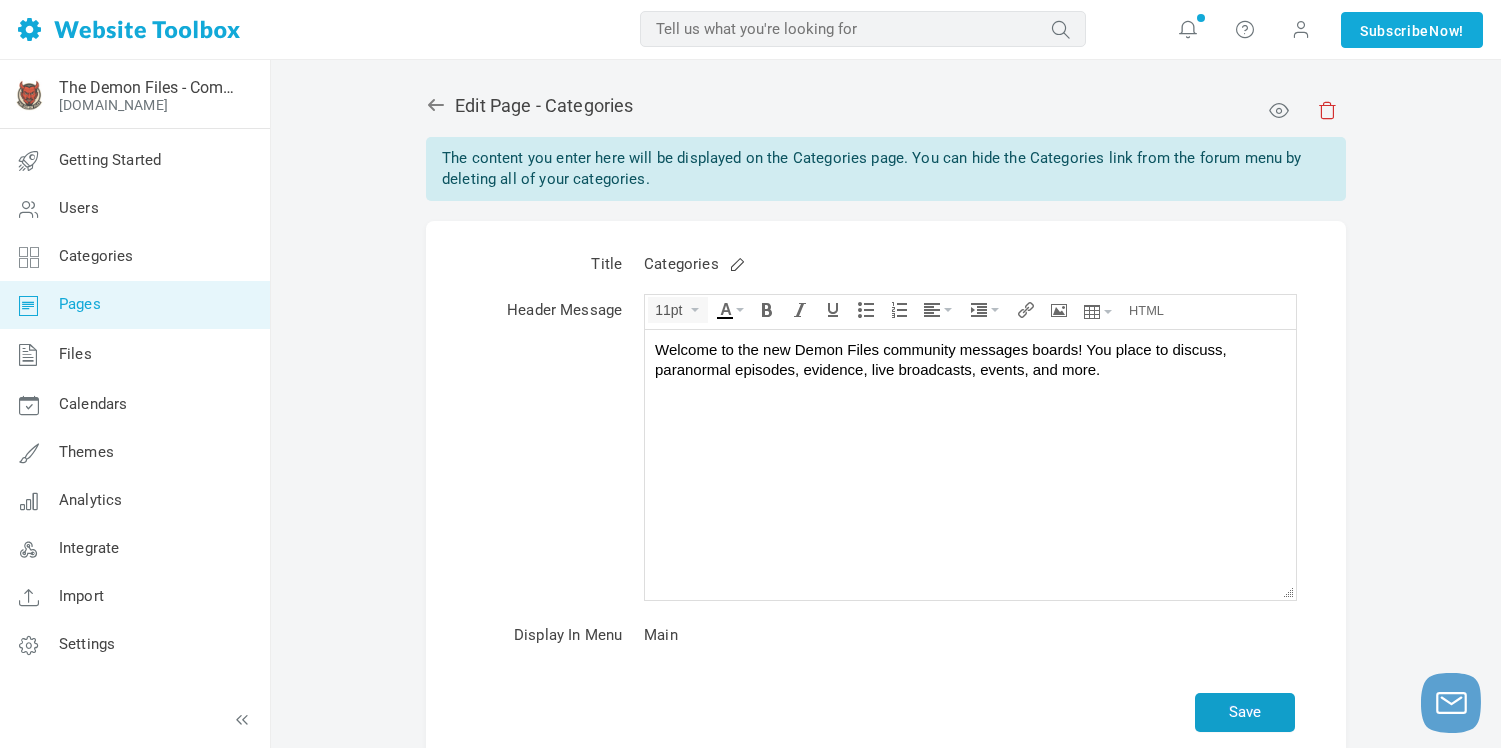 click on "Save" at bounding box center [1245, 712] 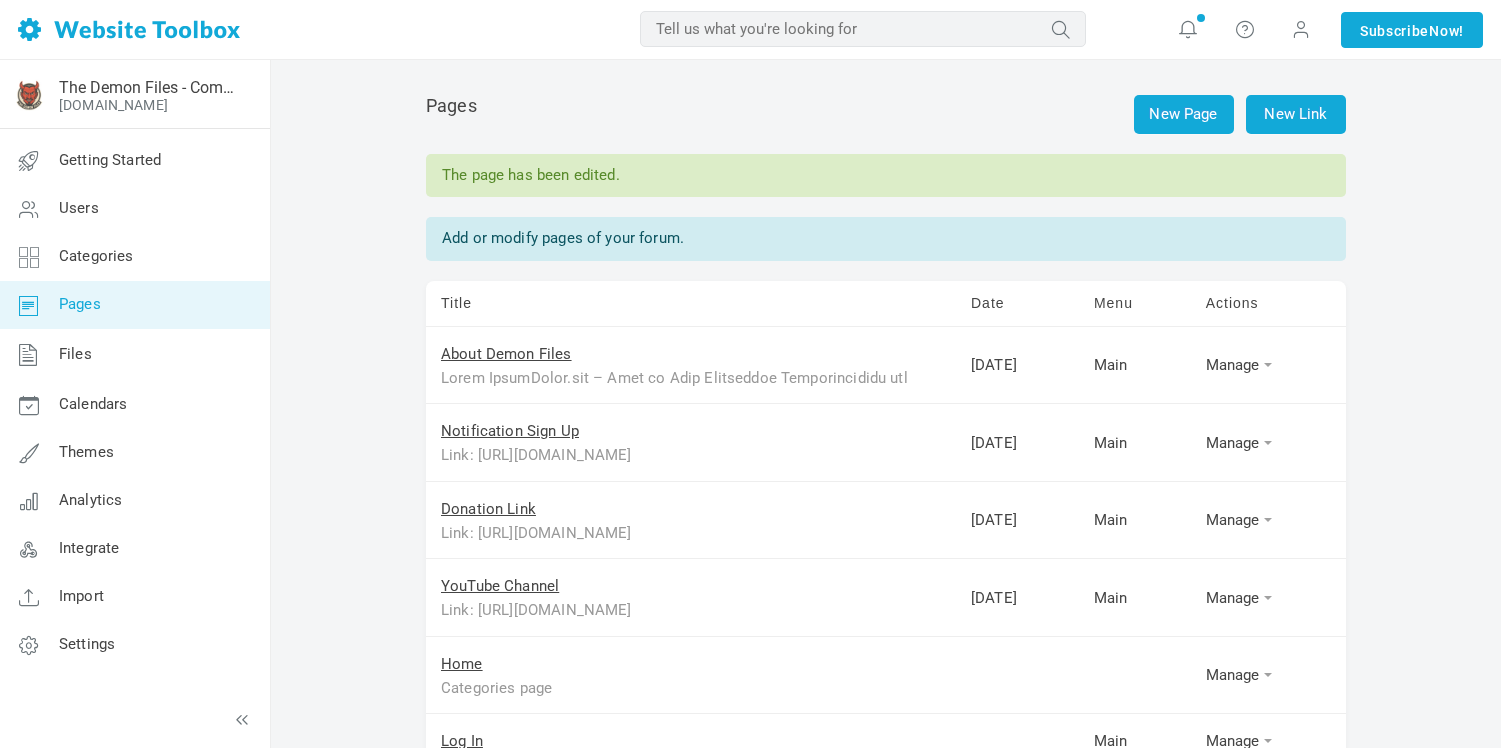 scroll, scrollTop: 0, scrollLeft: 0, axis: both 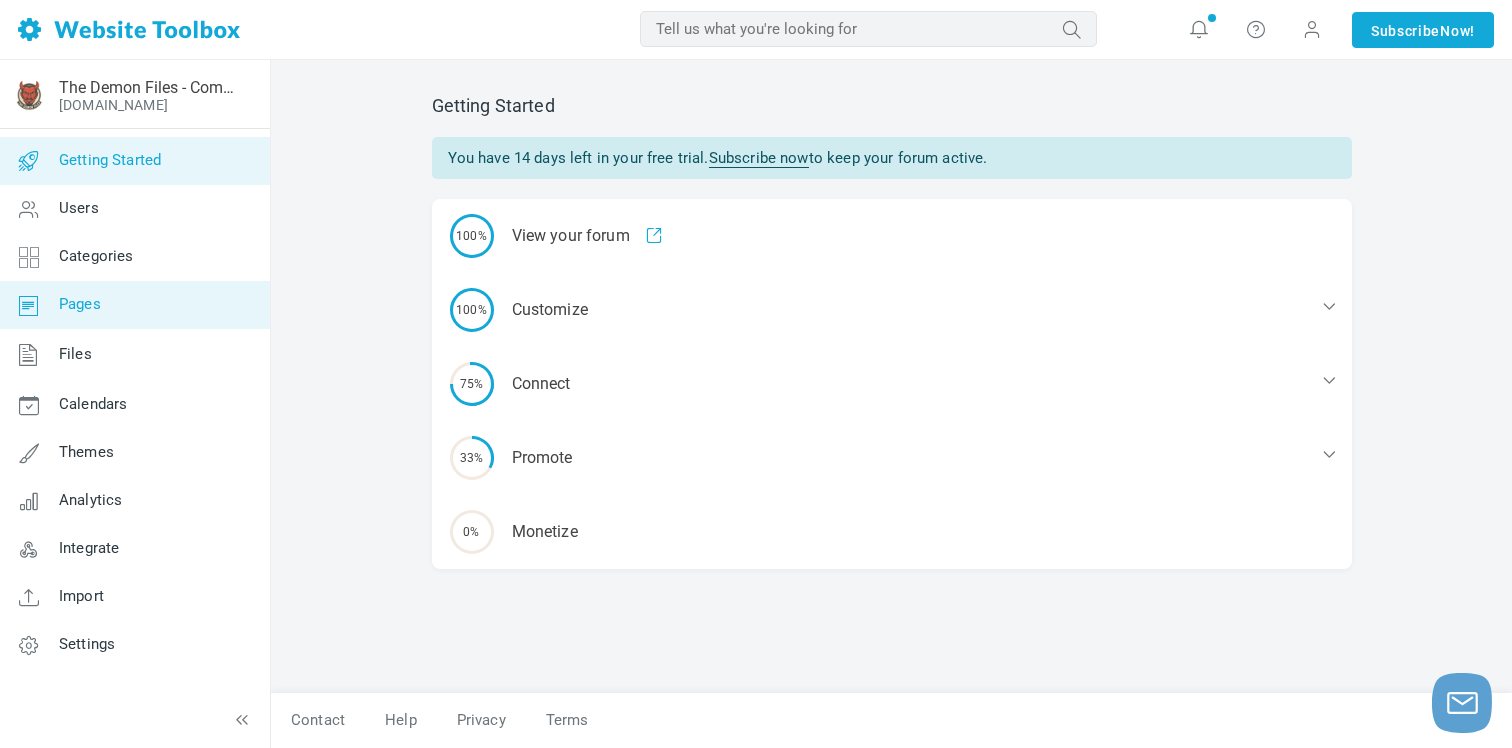 click on "Pages" at bounding box center [80, 304] 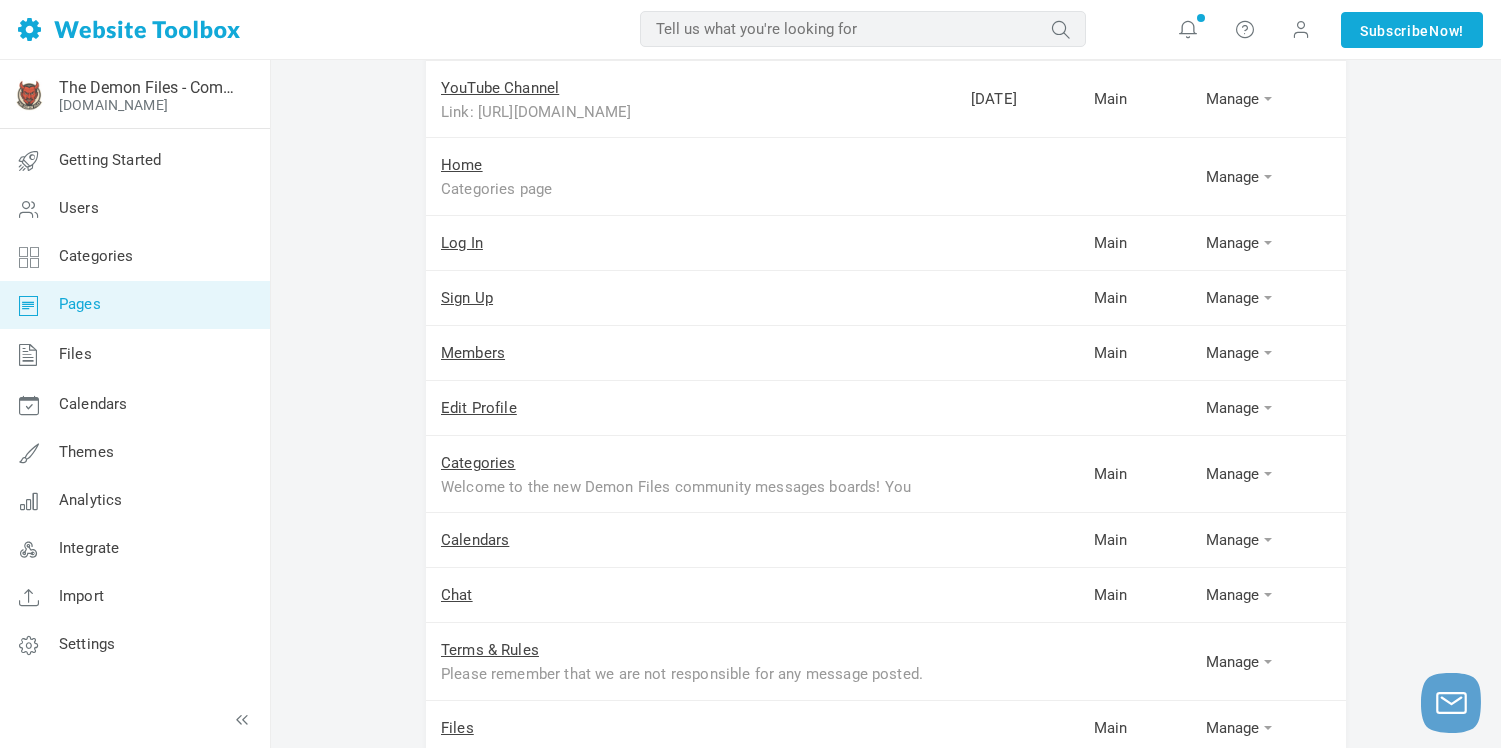 scroll, scrollTop: 434, scrollLeft: 0, axis: vertical 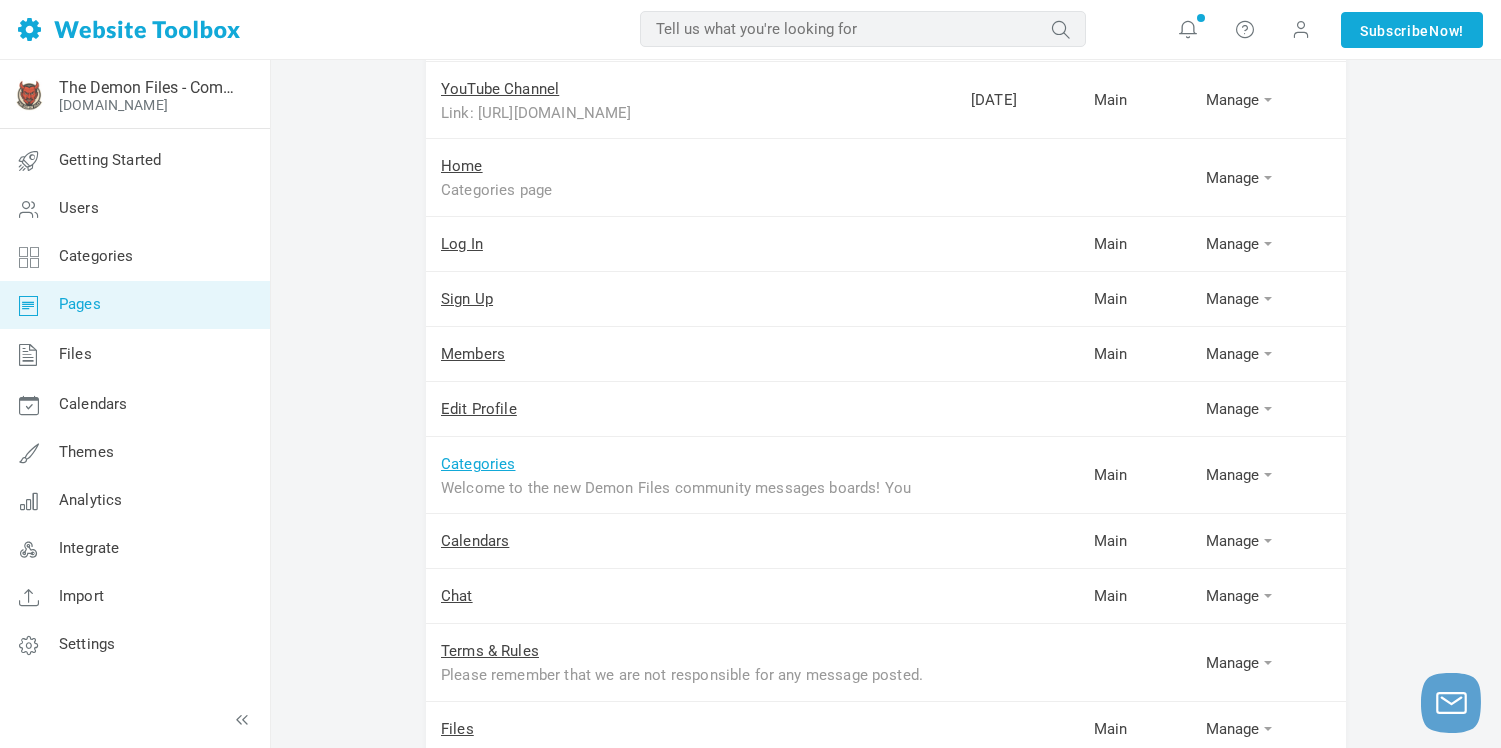 click on "Categories" at bounding box center [478, 464] 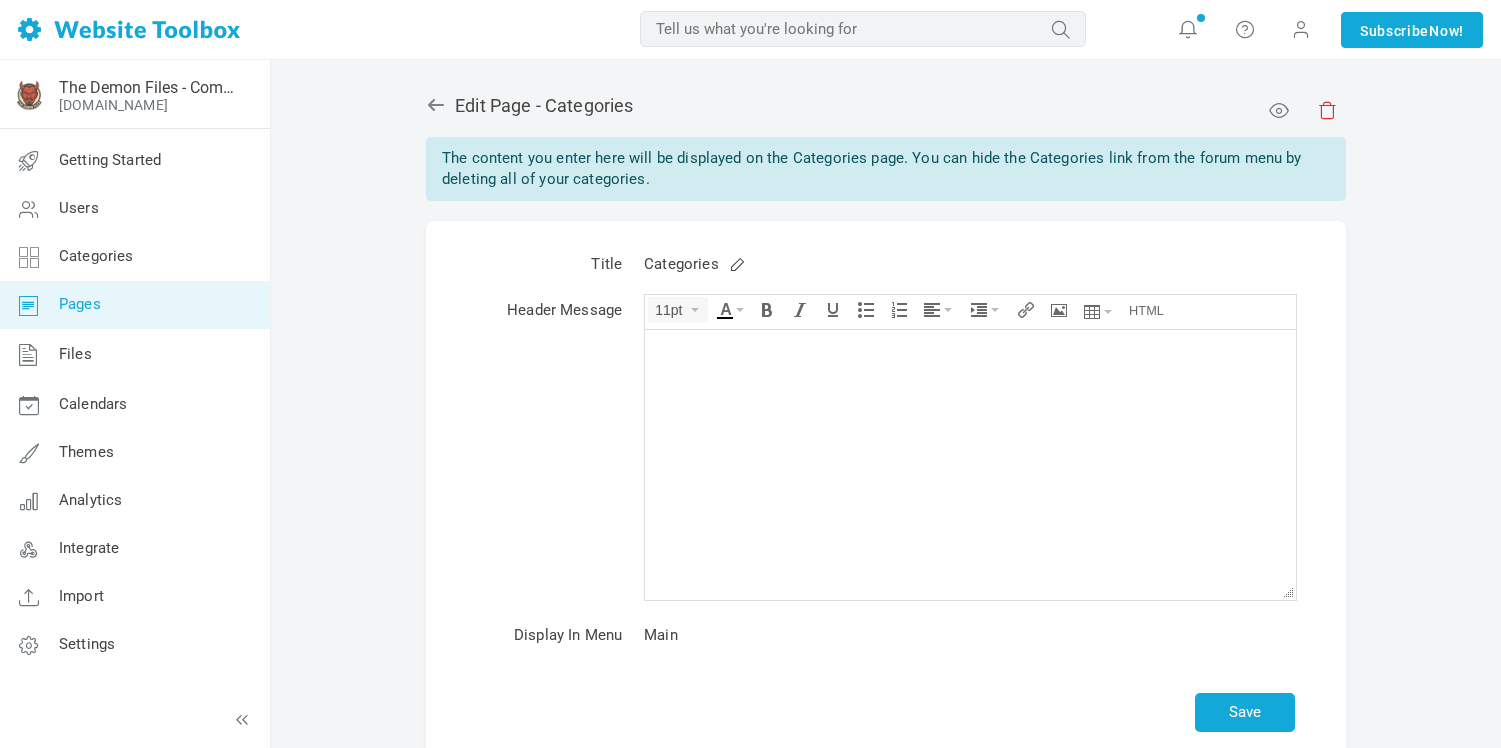 scroll, scrollTop: 0, scrollLeft: 0, axis: both 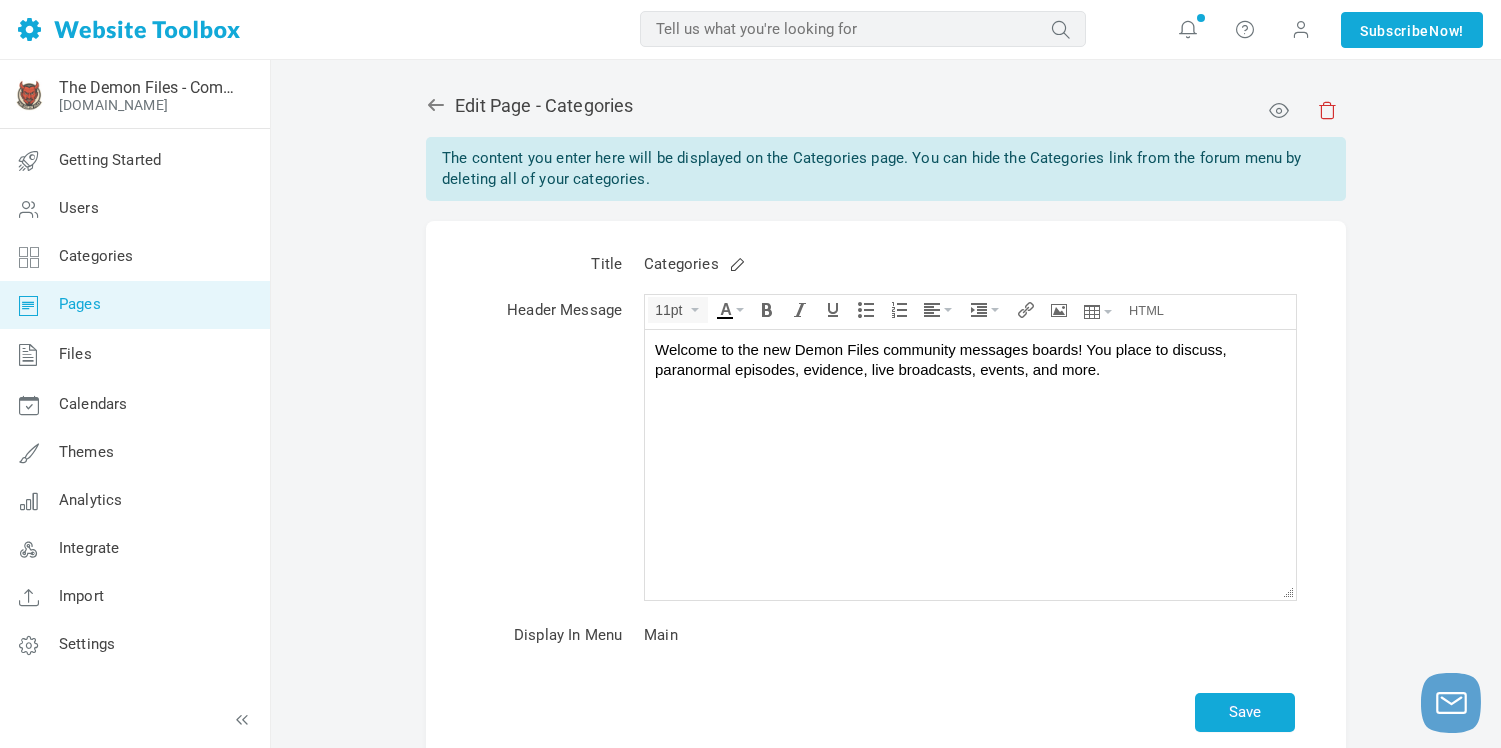 click on "Welcome to the new Demon Files community messages boards! You place to discuss, paranormal episodes, evidence, live broadcasts, events, and more." at bounding box center (970, 359) 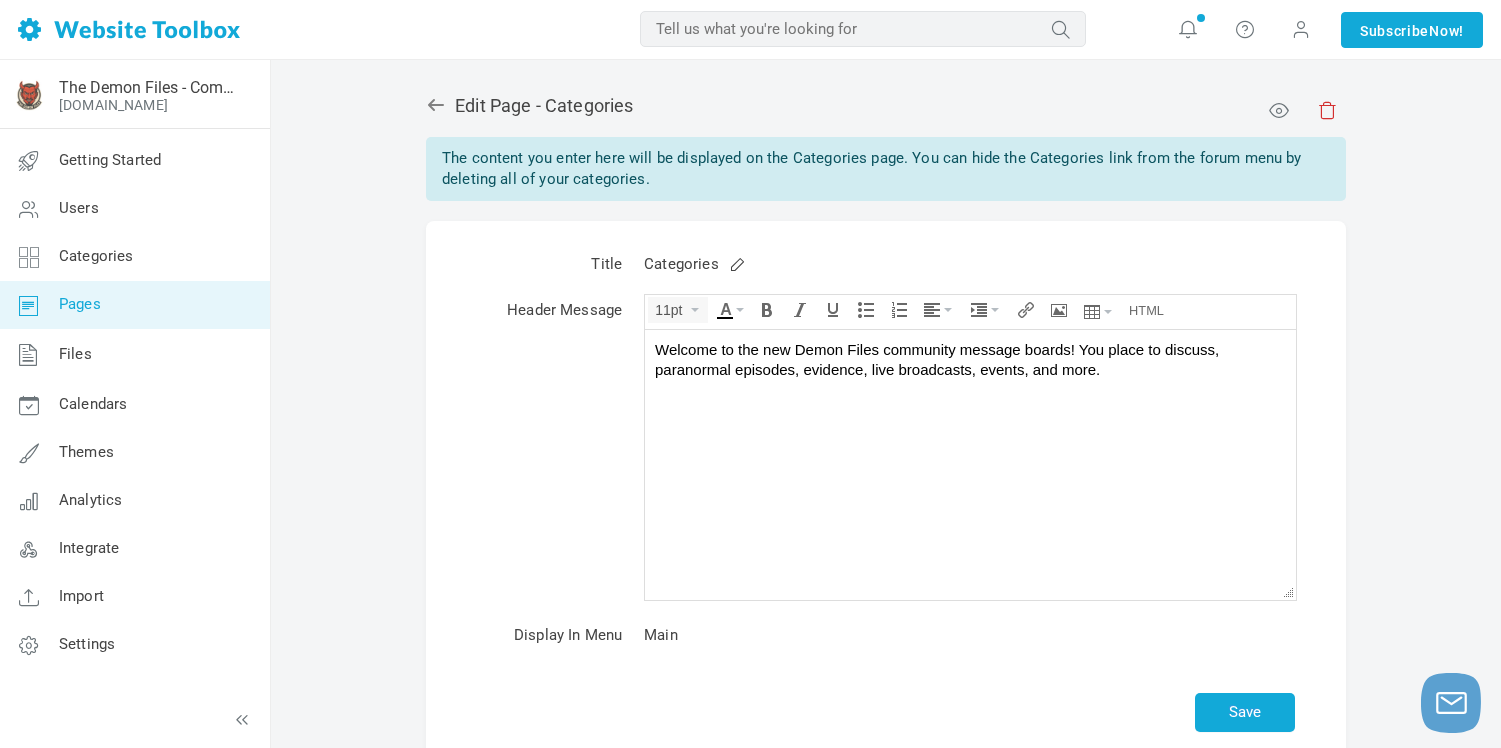 click on "Welcome to the new Demon Files community message boards! You place to discuss, paranormal episodes, evidence, live broadcasts, events, and more." at bounding box center [970, 359] 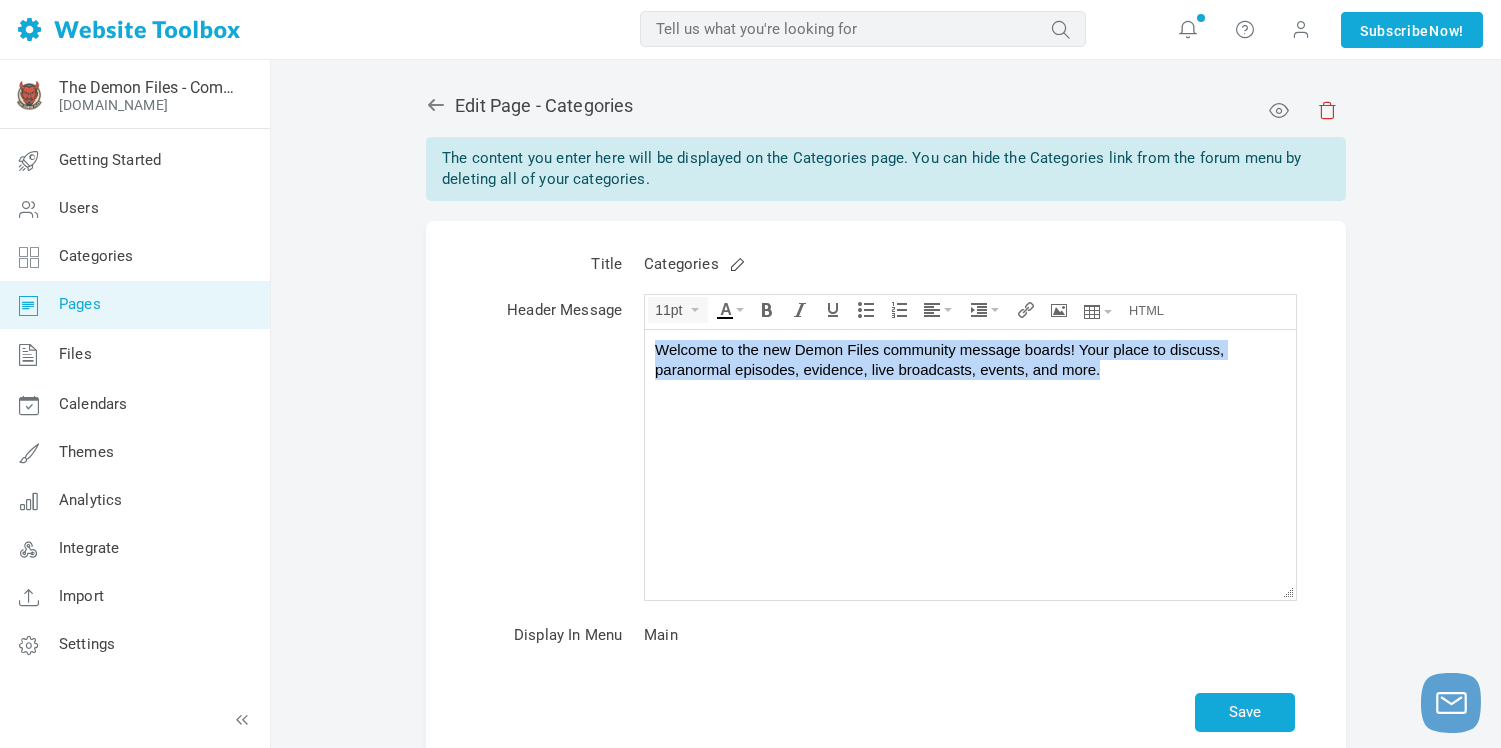 drag, startPoint x: 1120, startPoint y: 373, endPoint x: 770, endPoint y: 306, distance: 356.35516 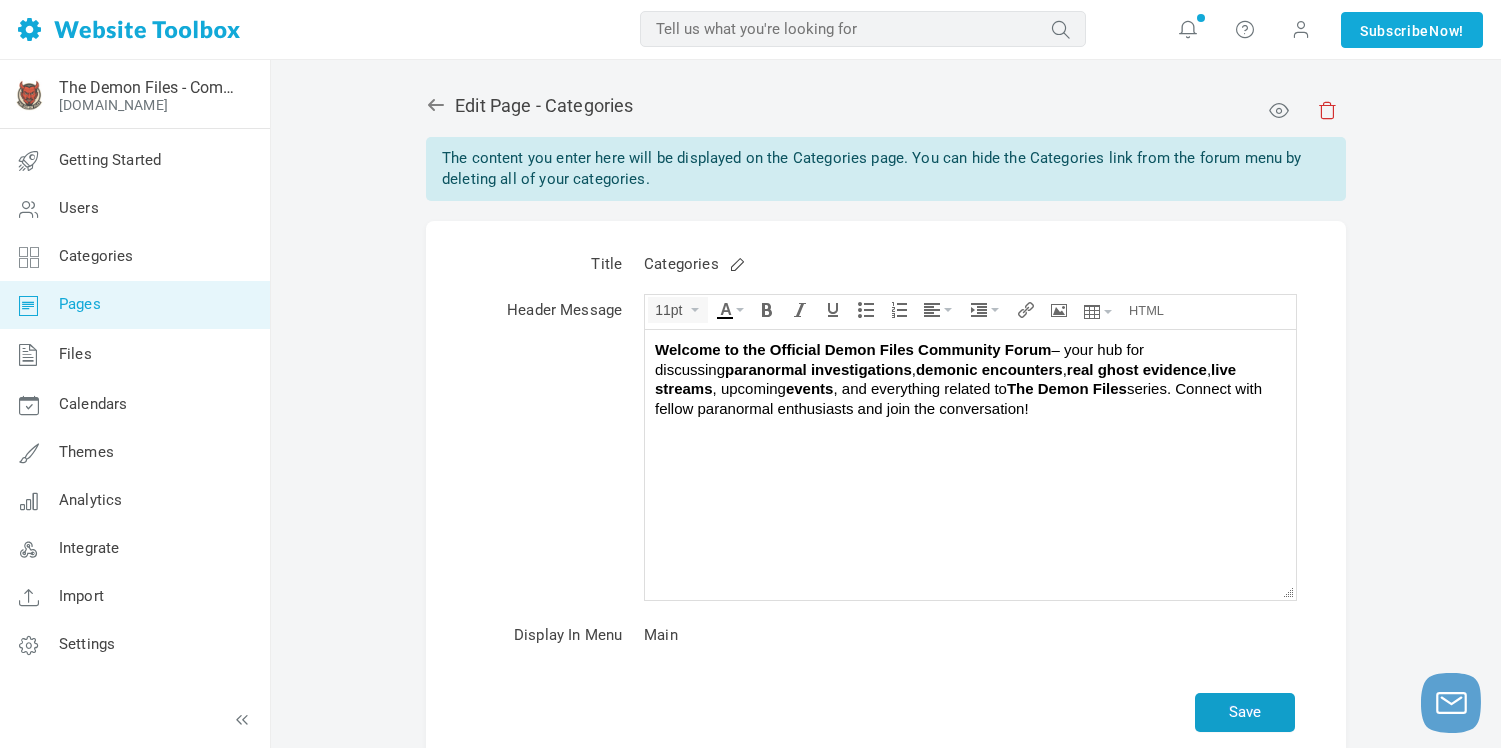 click on "Save" at bounding box center (1245, 712) 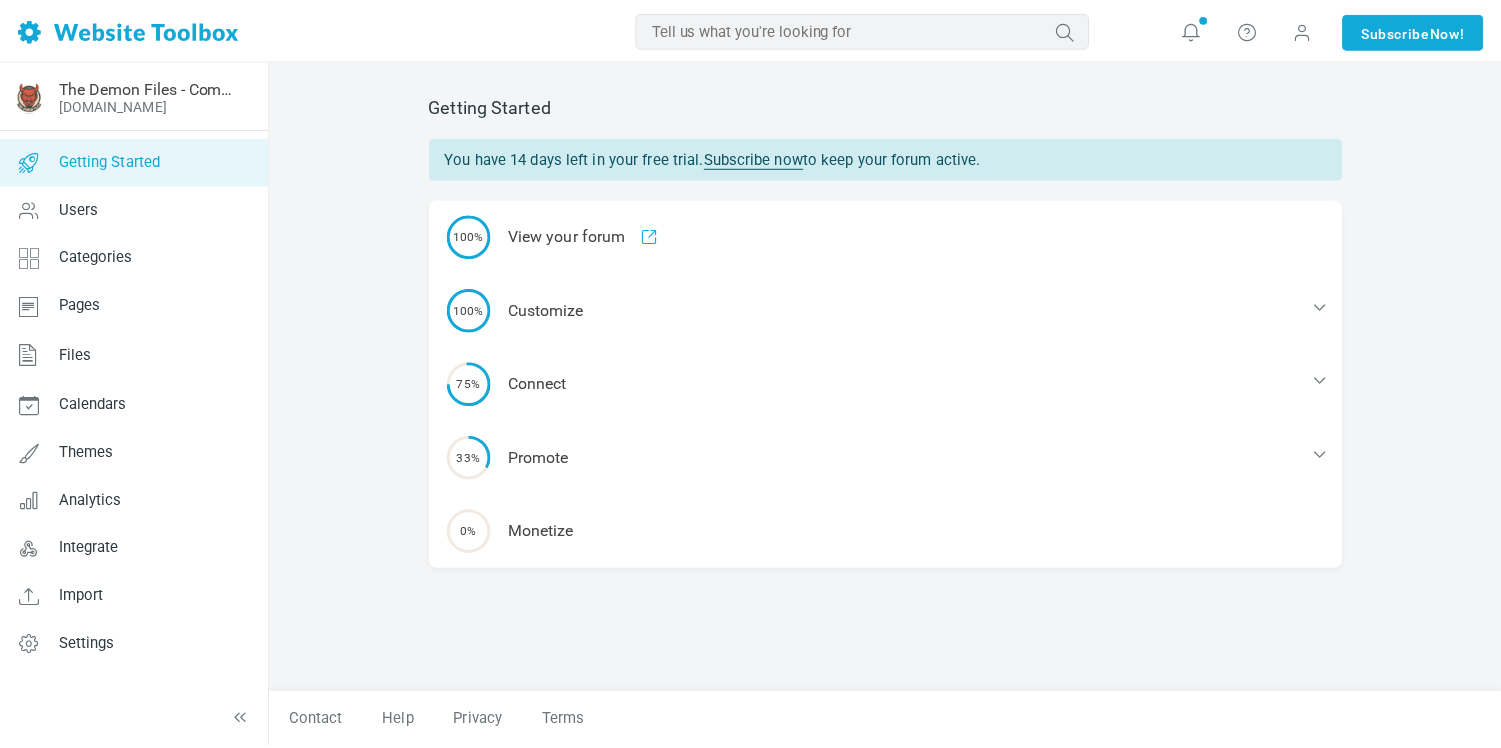 scroll, scrollTop: 0, scrollLeft: 0, axis: both 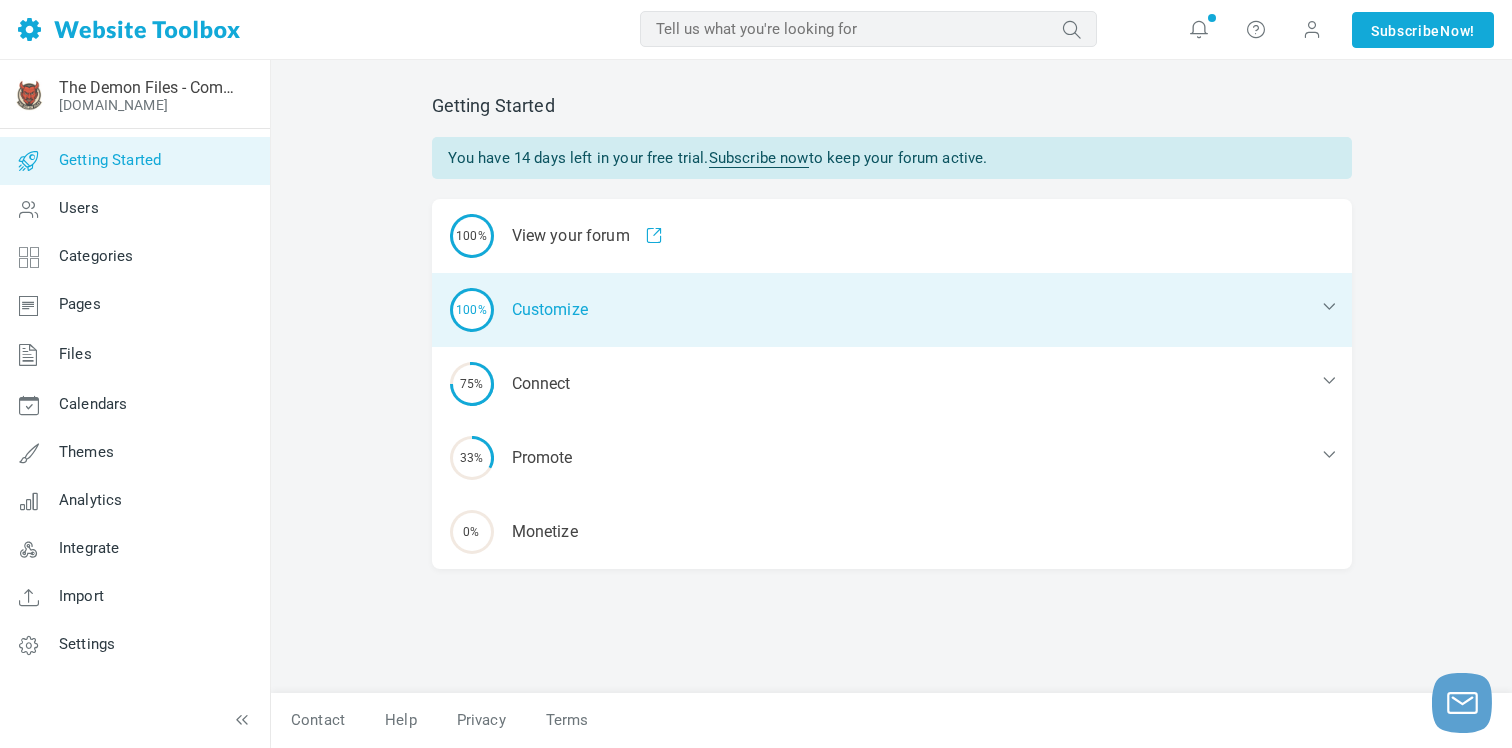 click on "100%
Customize" at bounding box center [892, 310] 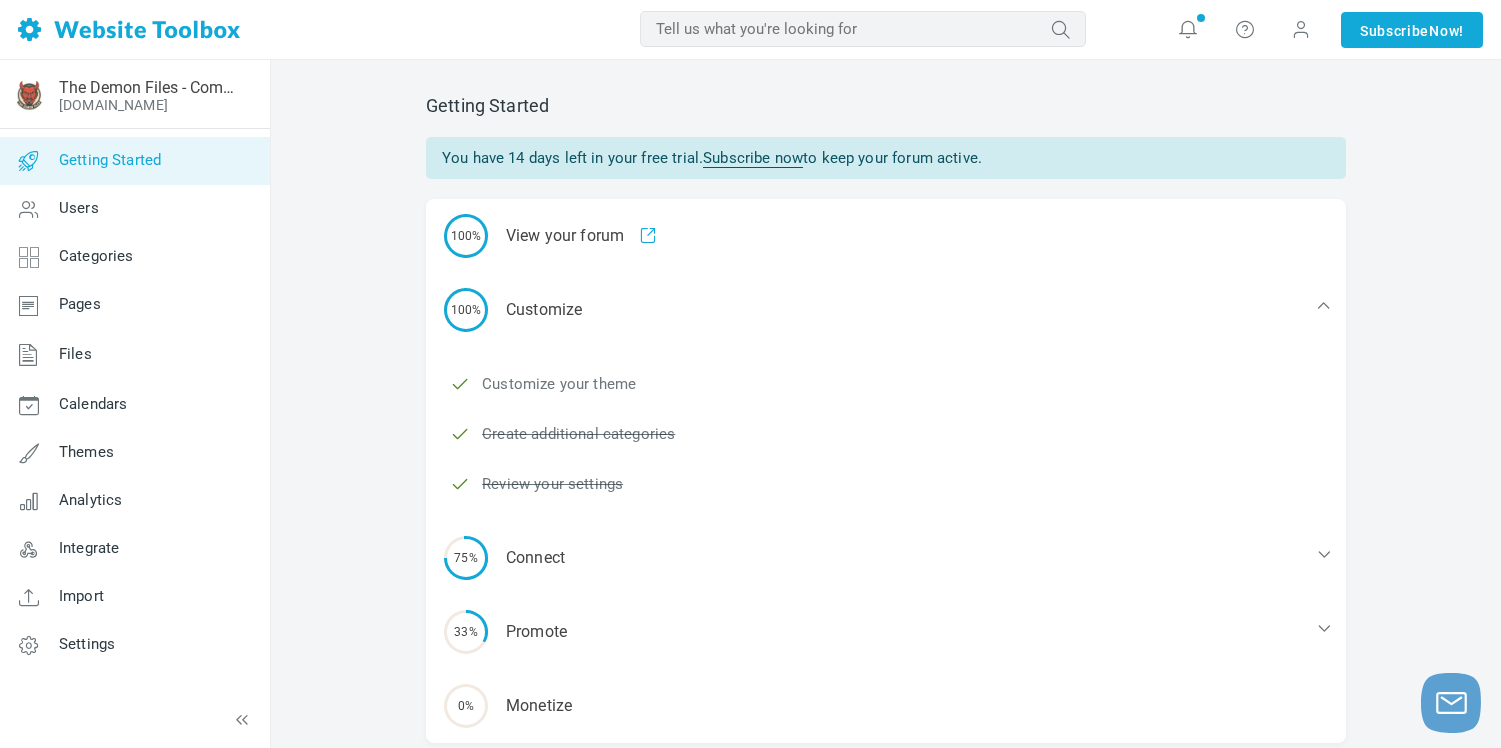 click on "Customize your theme" at bounding box center (559, 384) 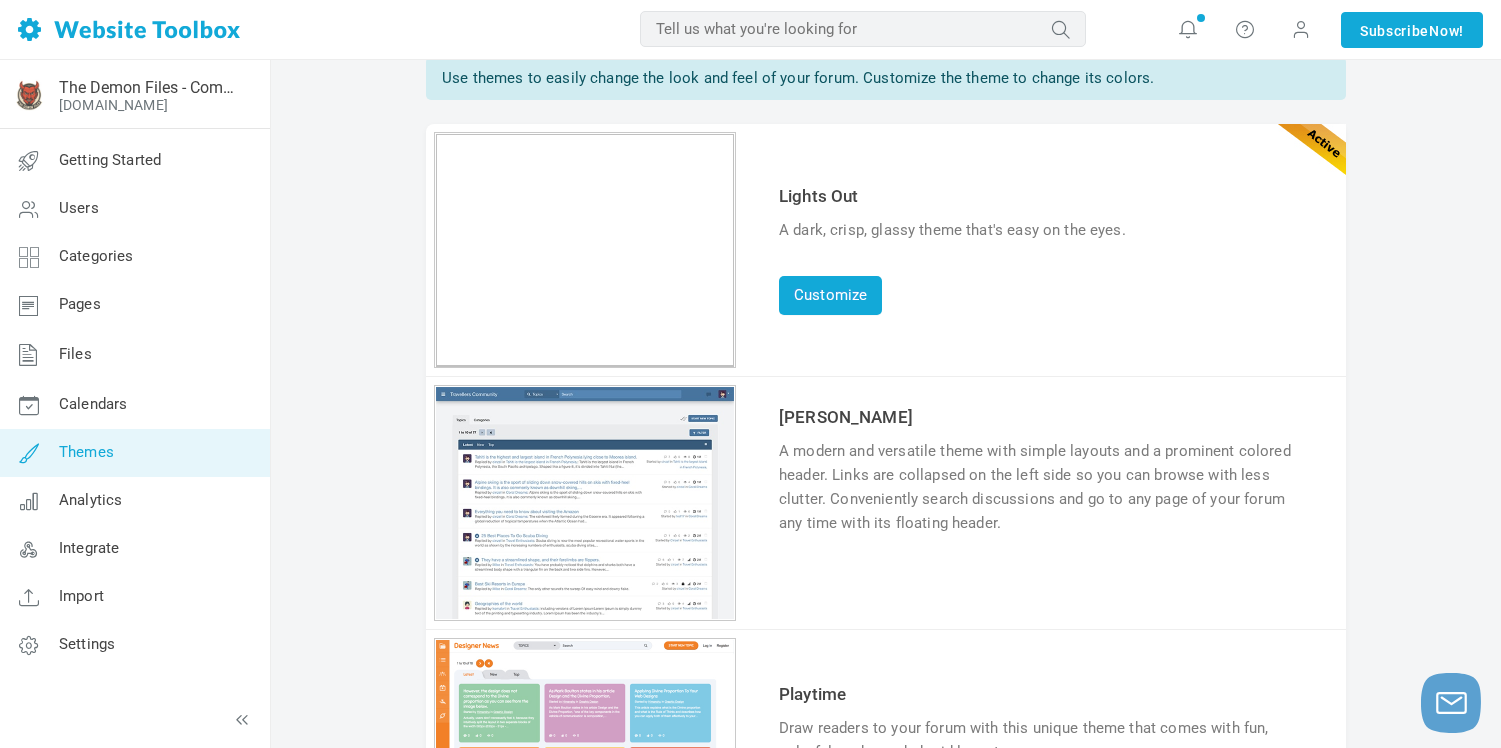 scroll, scrollTop: 53, scrollLeft: 0, axis: vertical 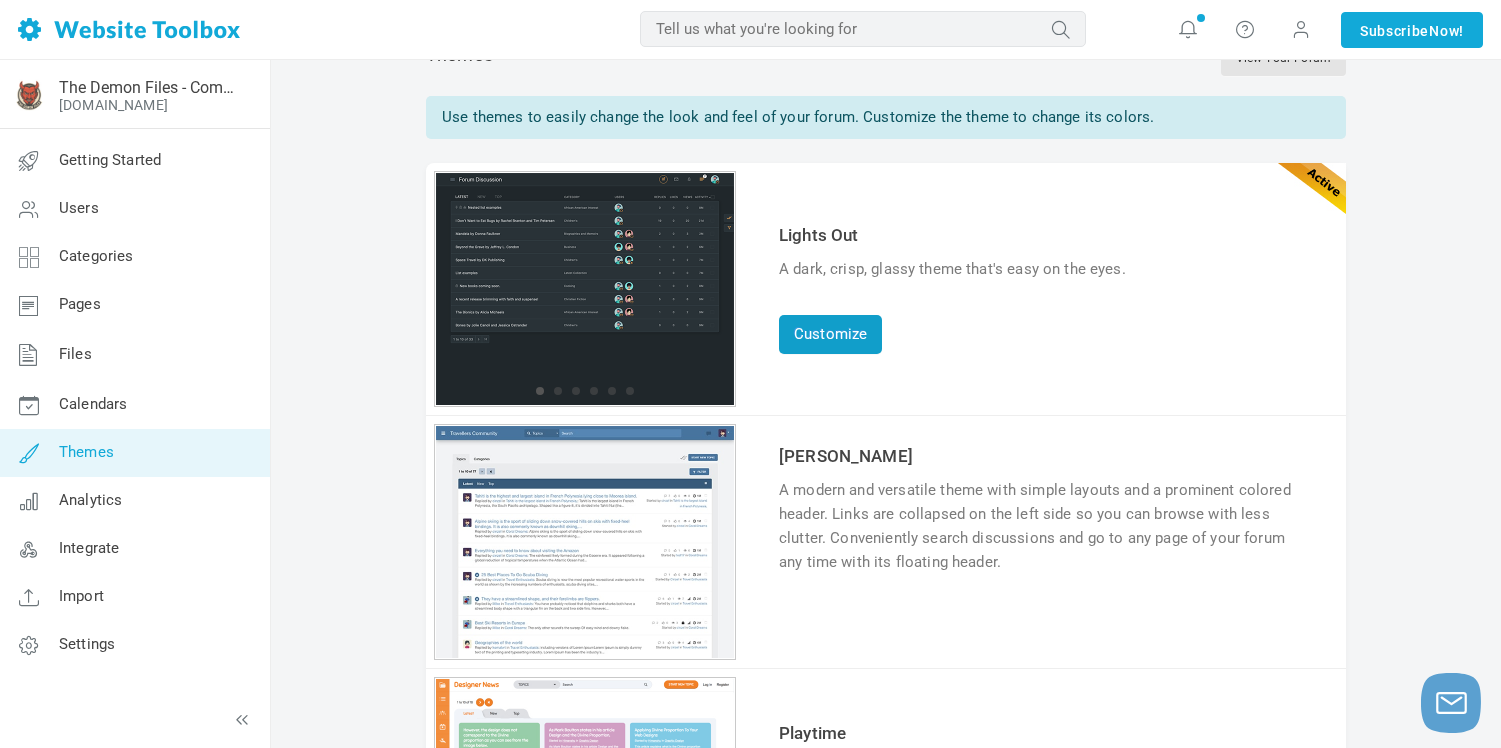 click on "Customize" at bounding box center (830, 334) 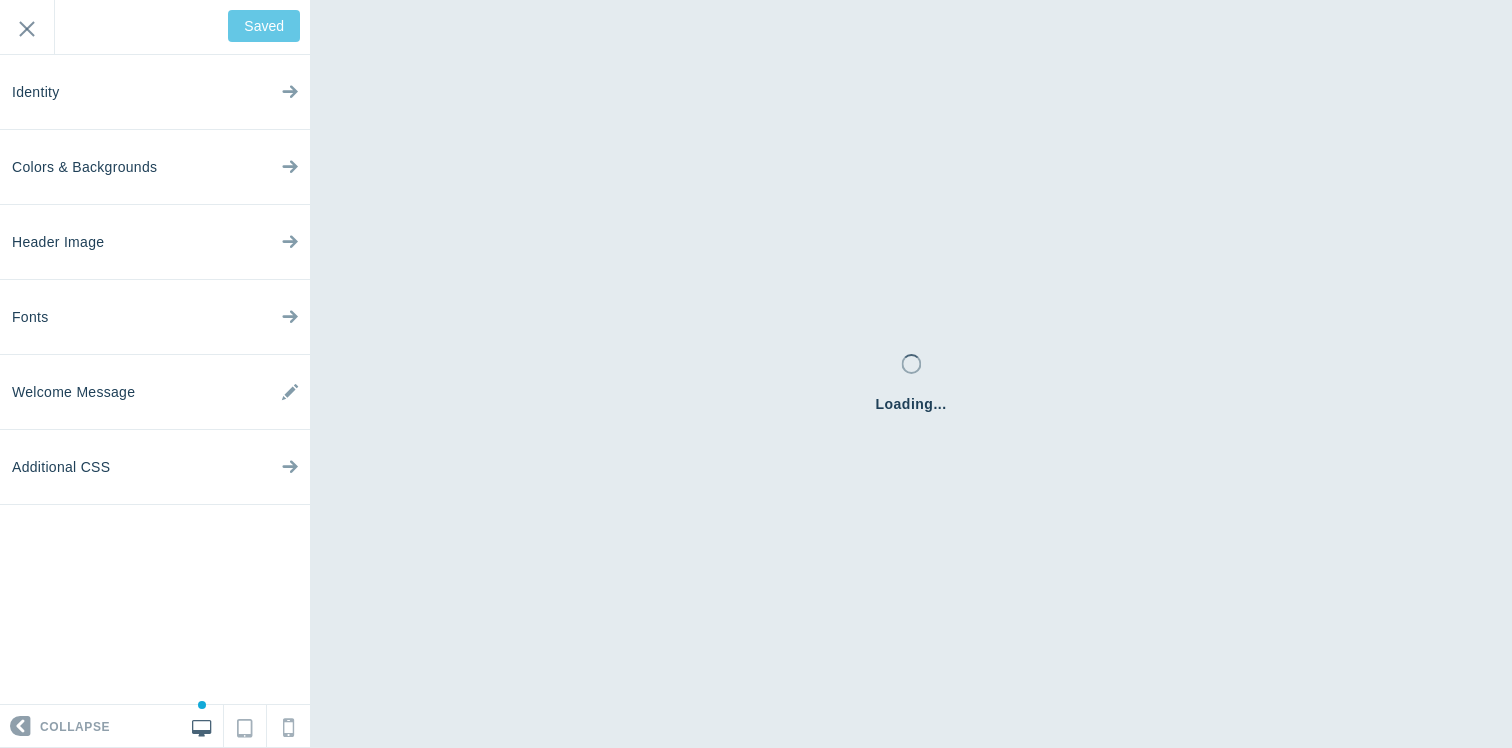 scroll, scrollTop: 0, scrollLeft: 0, axis: both 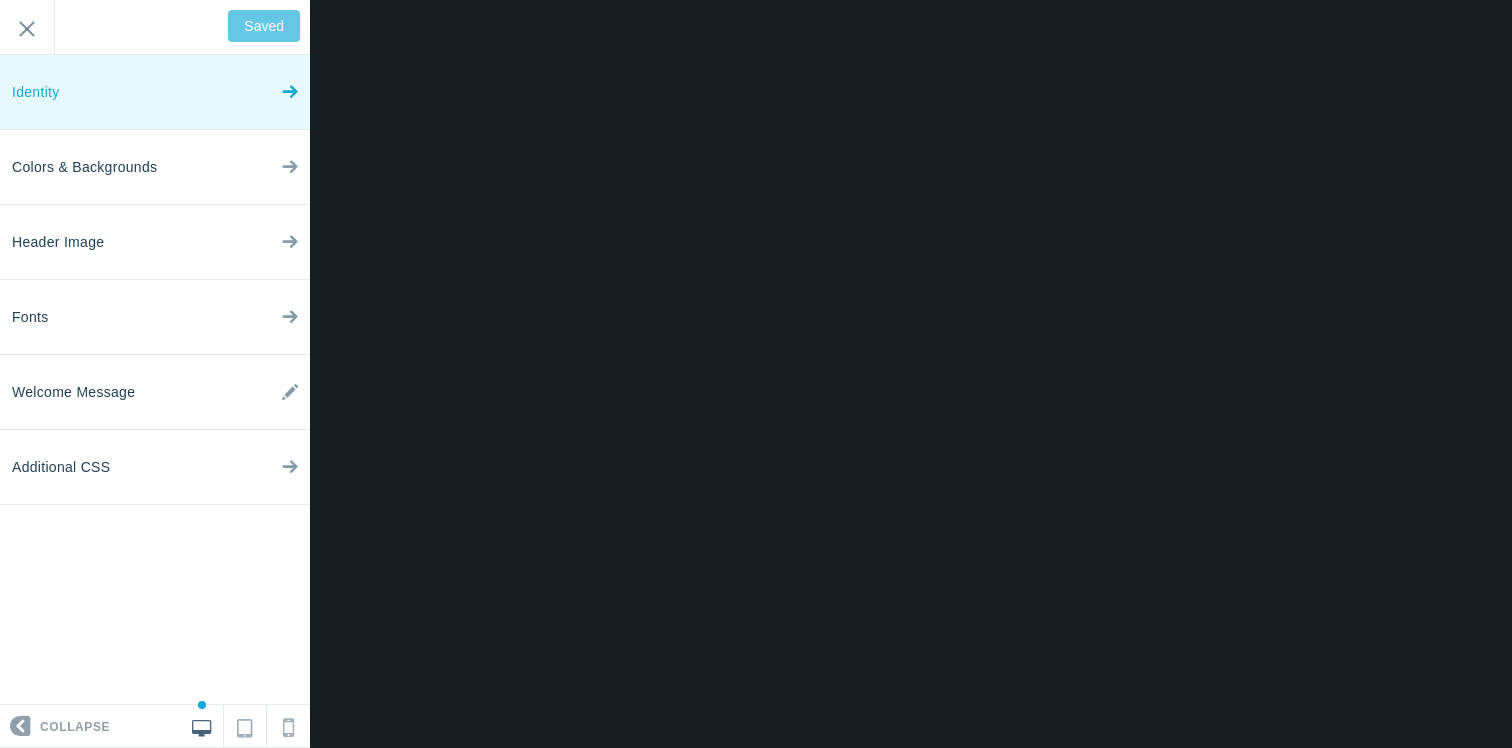 click on "Identity" at bounding box center [155, 92] 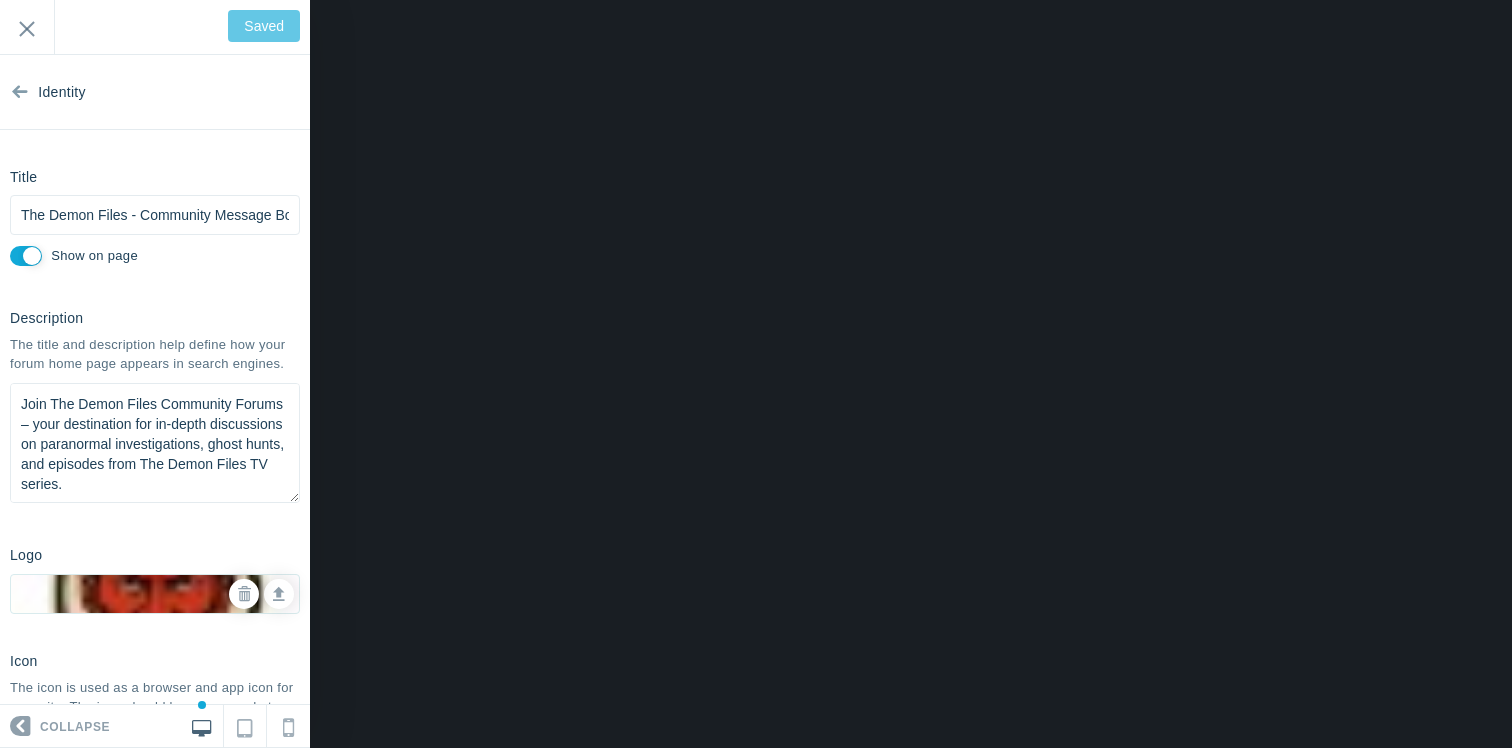 scroll, scrollTop: 2, scrollLeft: 0, axis: vertical 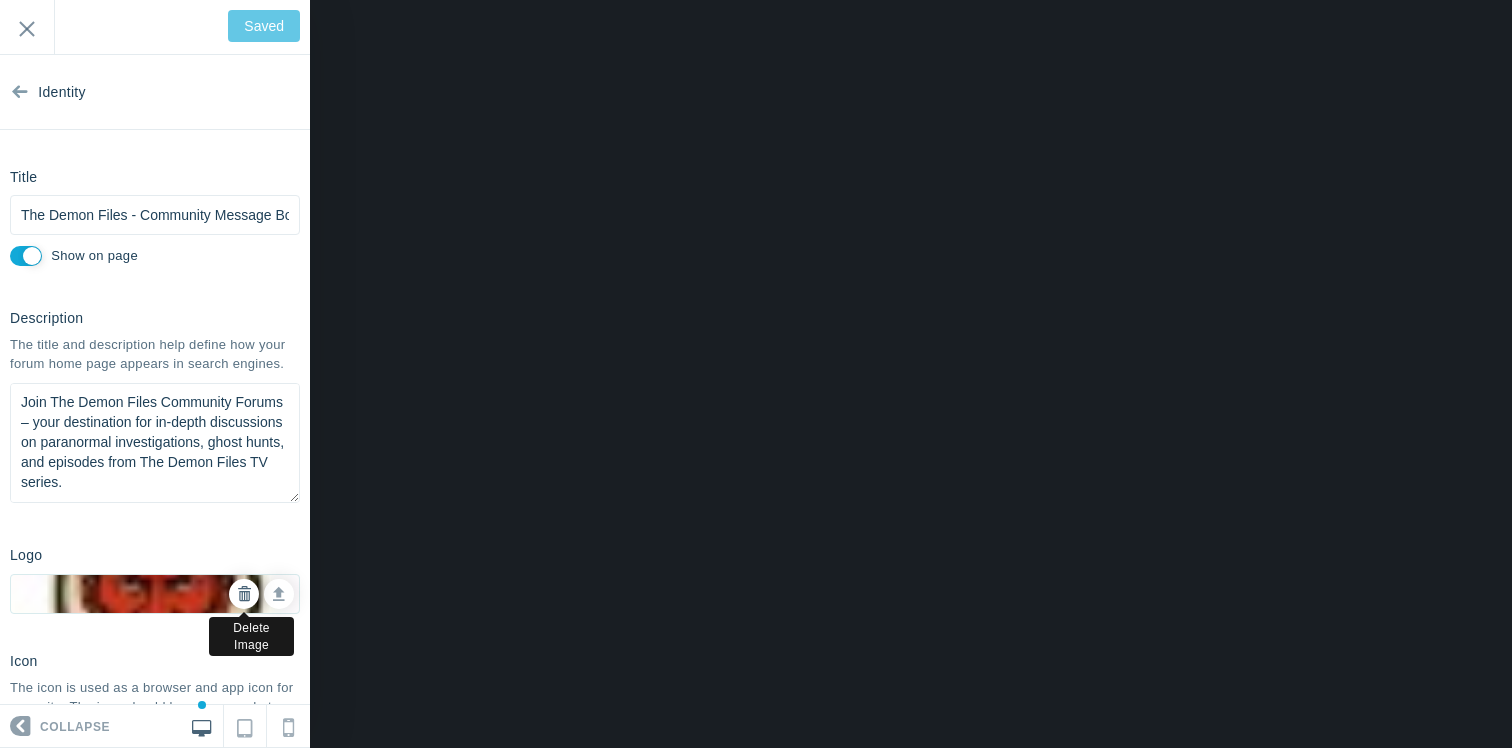 click at bounding box center (244, 594) 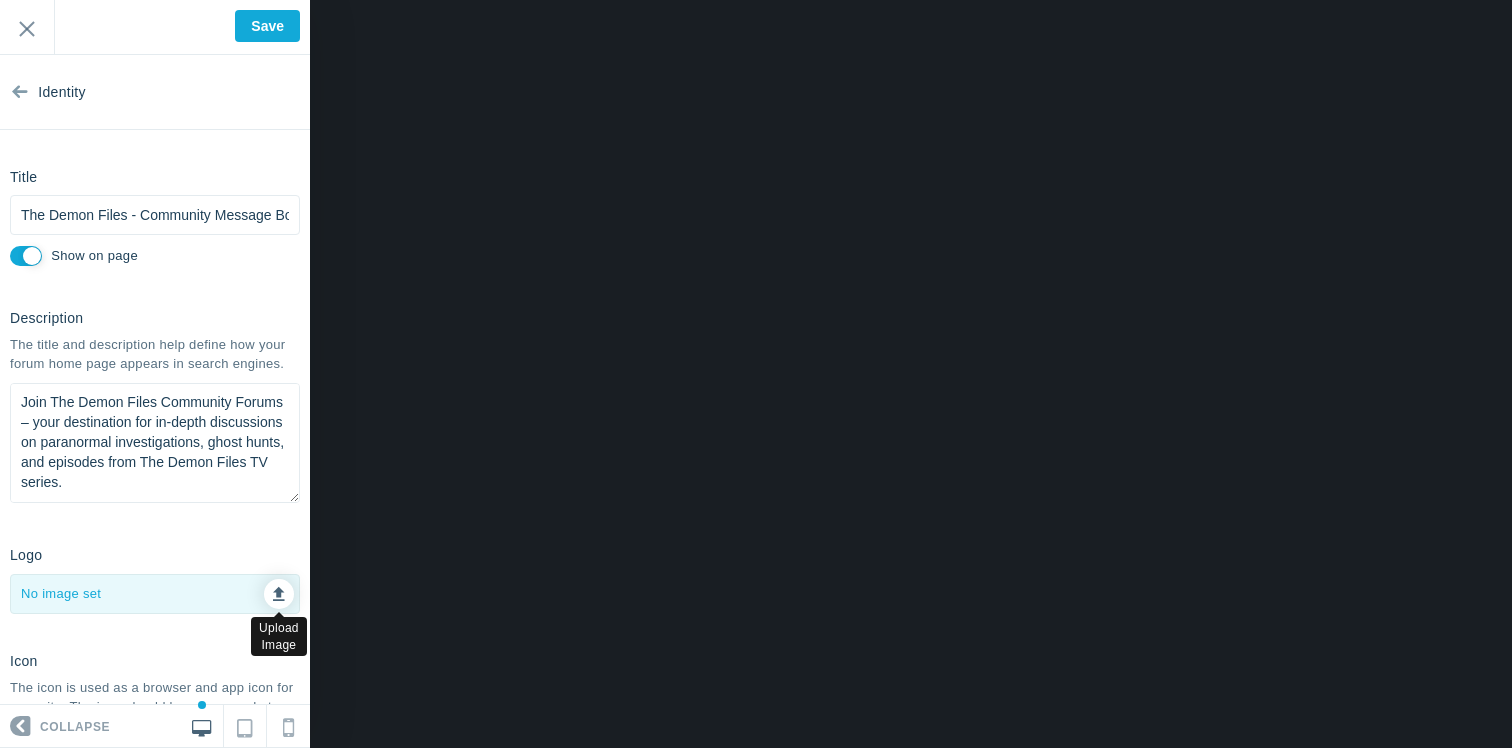 click at bounding box center (279, 591) 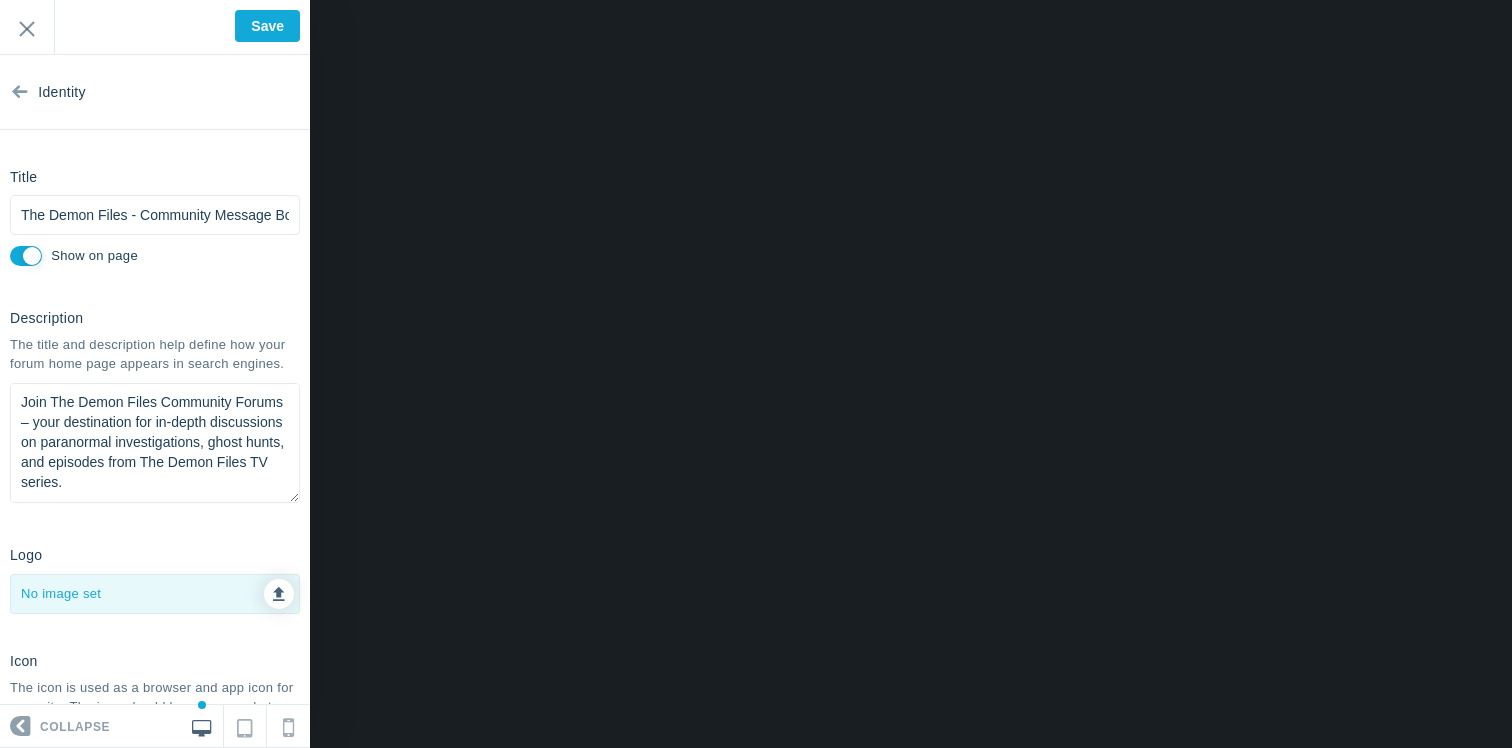 type on "C:\fakepath\demon_logo_5mb.png" 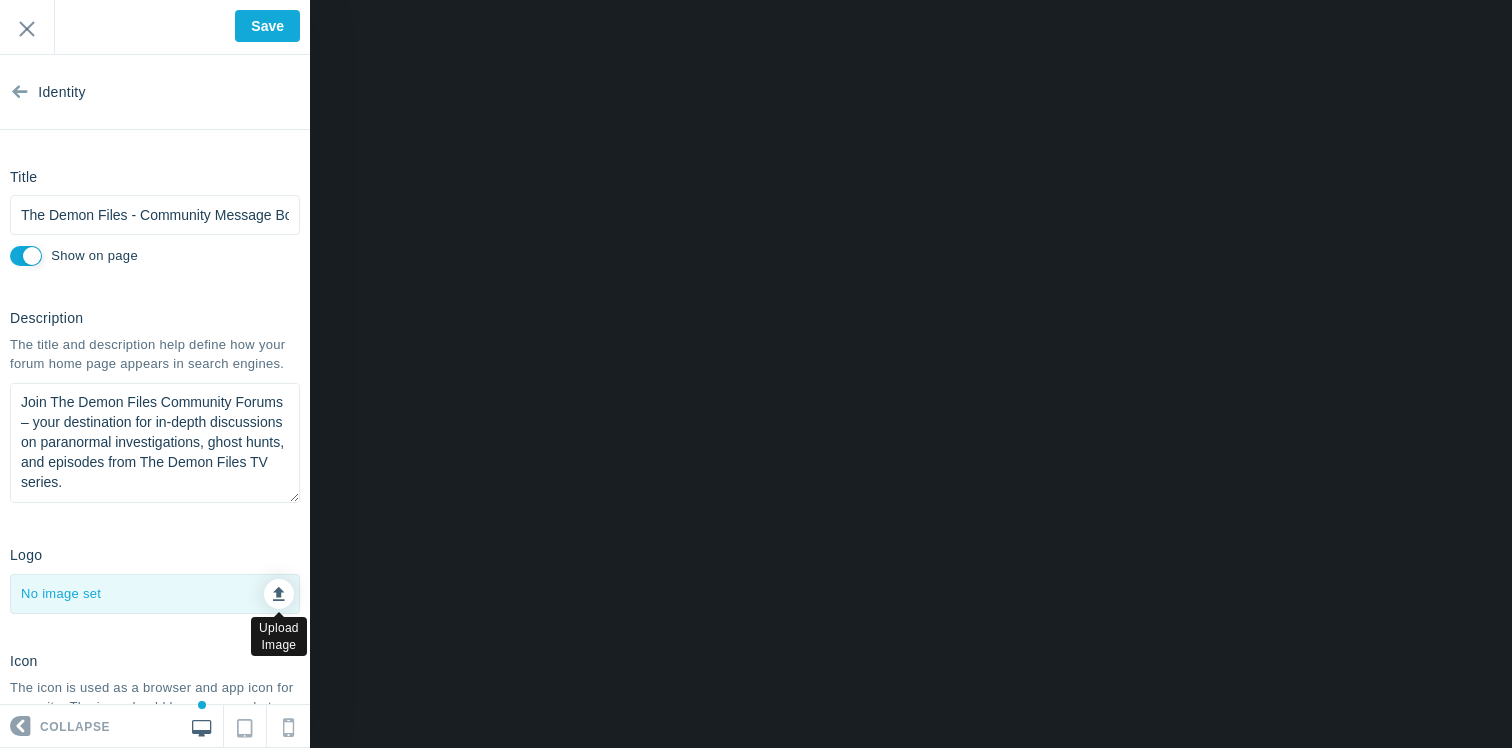 click at bounding box center (279, 591) 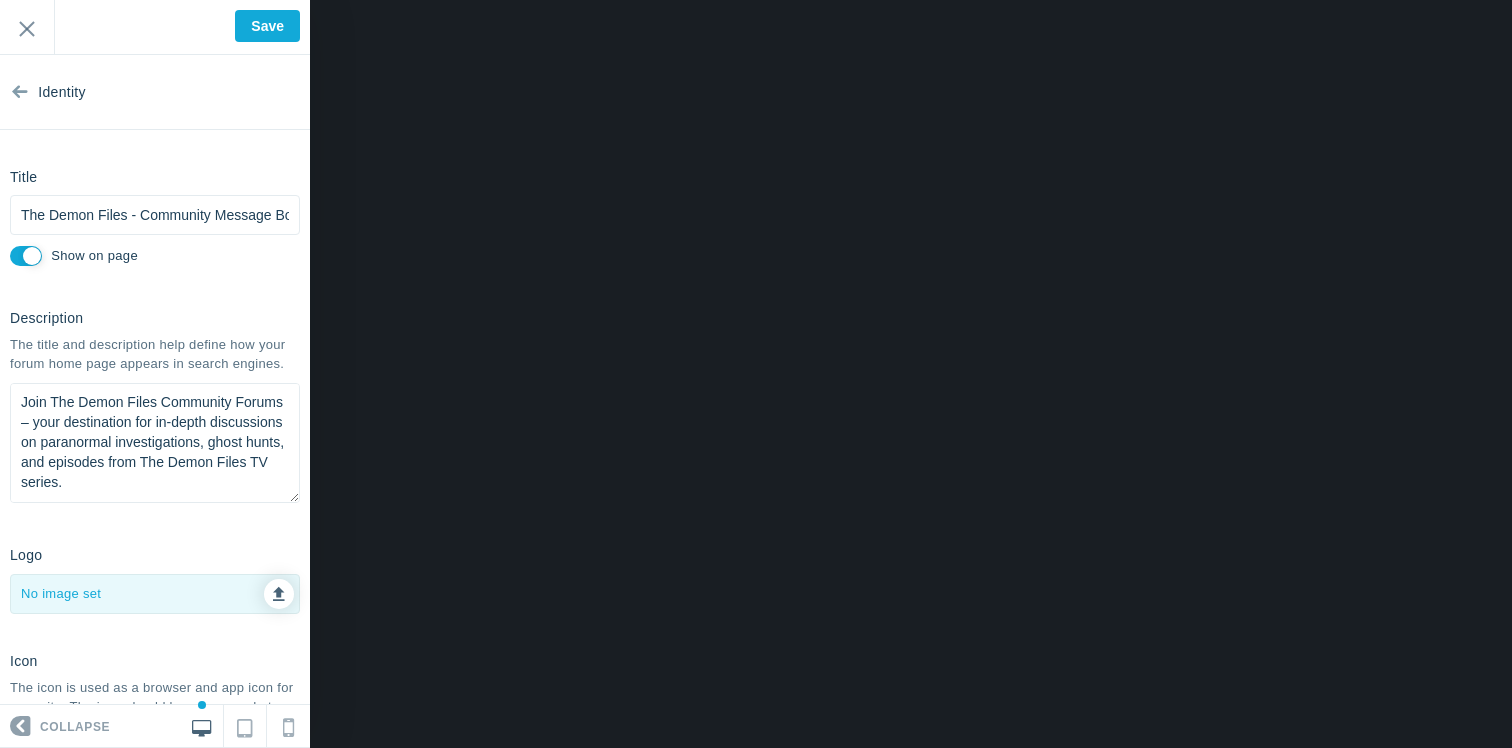 type on "C:\fakepath\demon_logo_white_text.png" 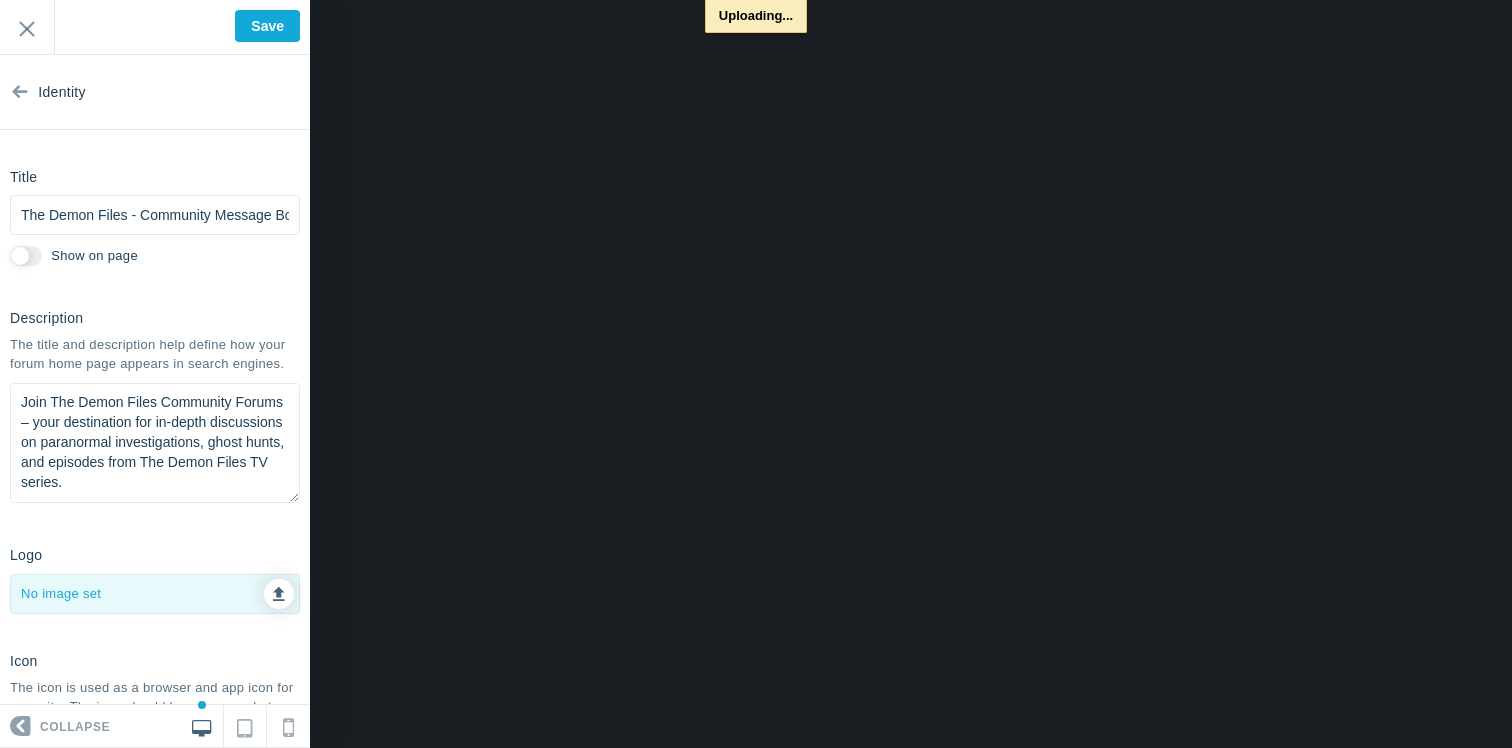 checkbox on "false" 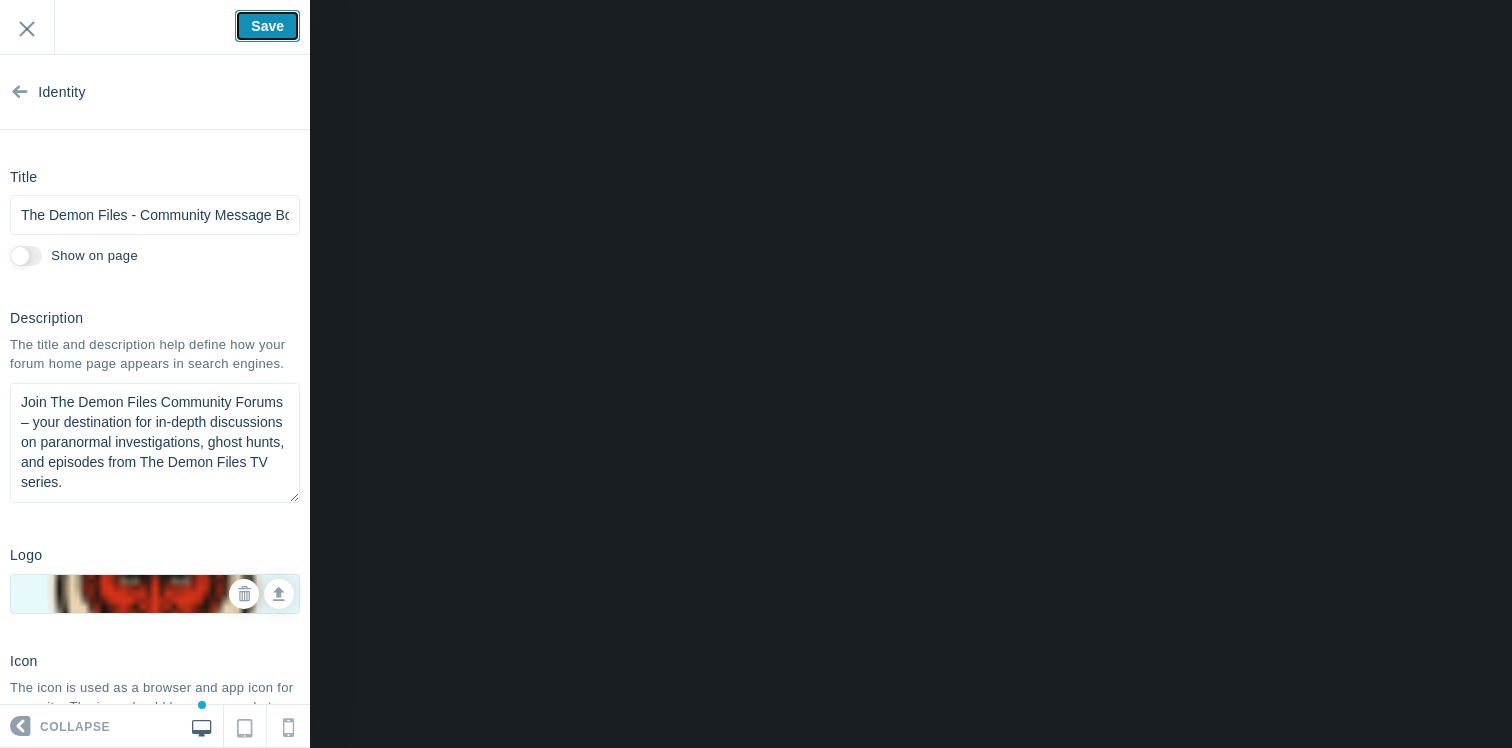 click on "Save" at bounding box center [267, 26] 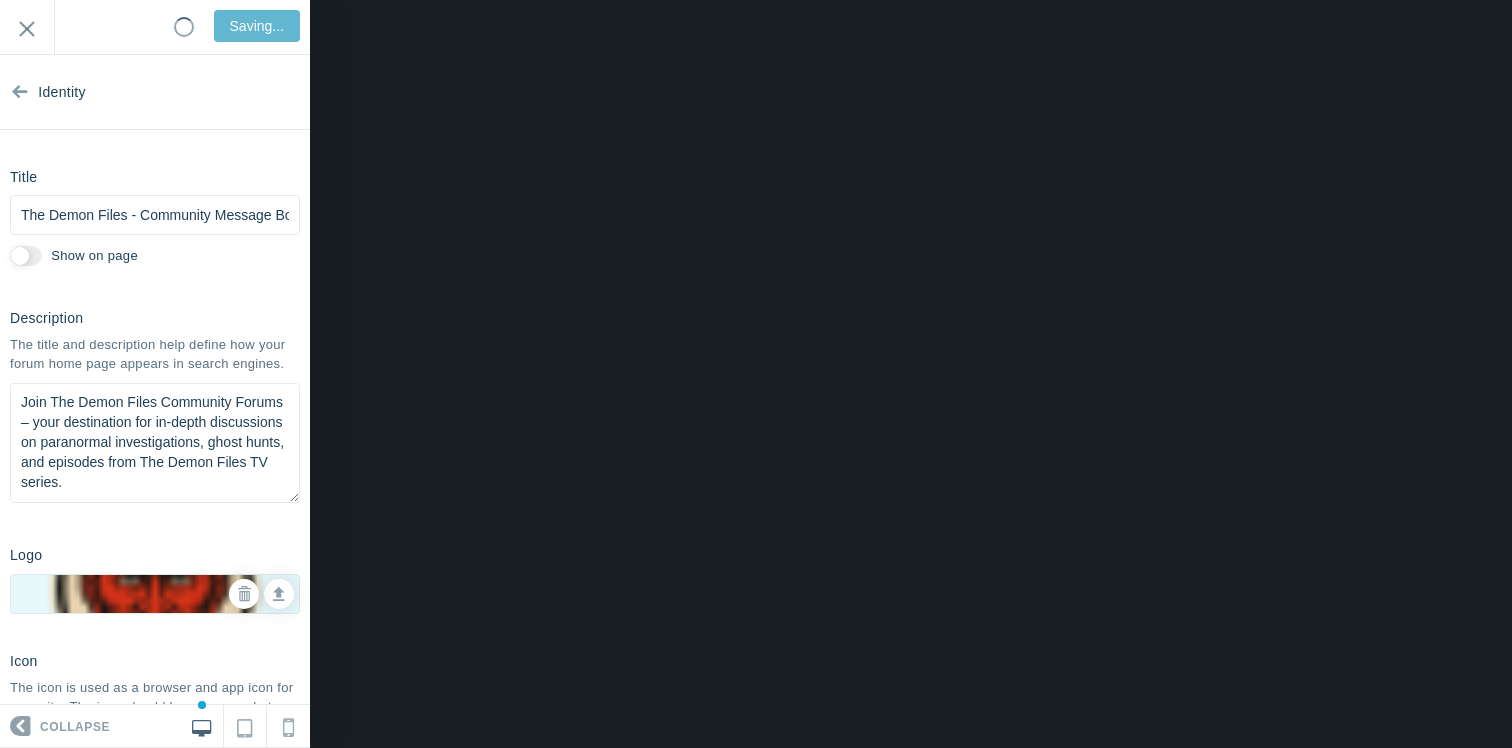 type on "Saved" 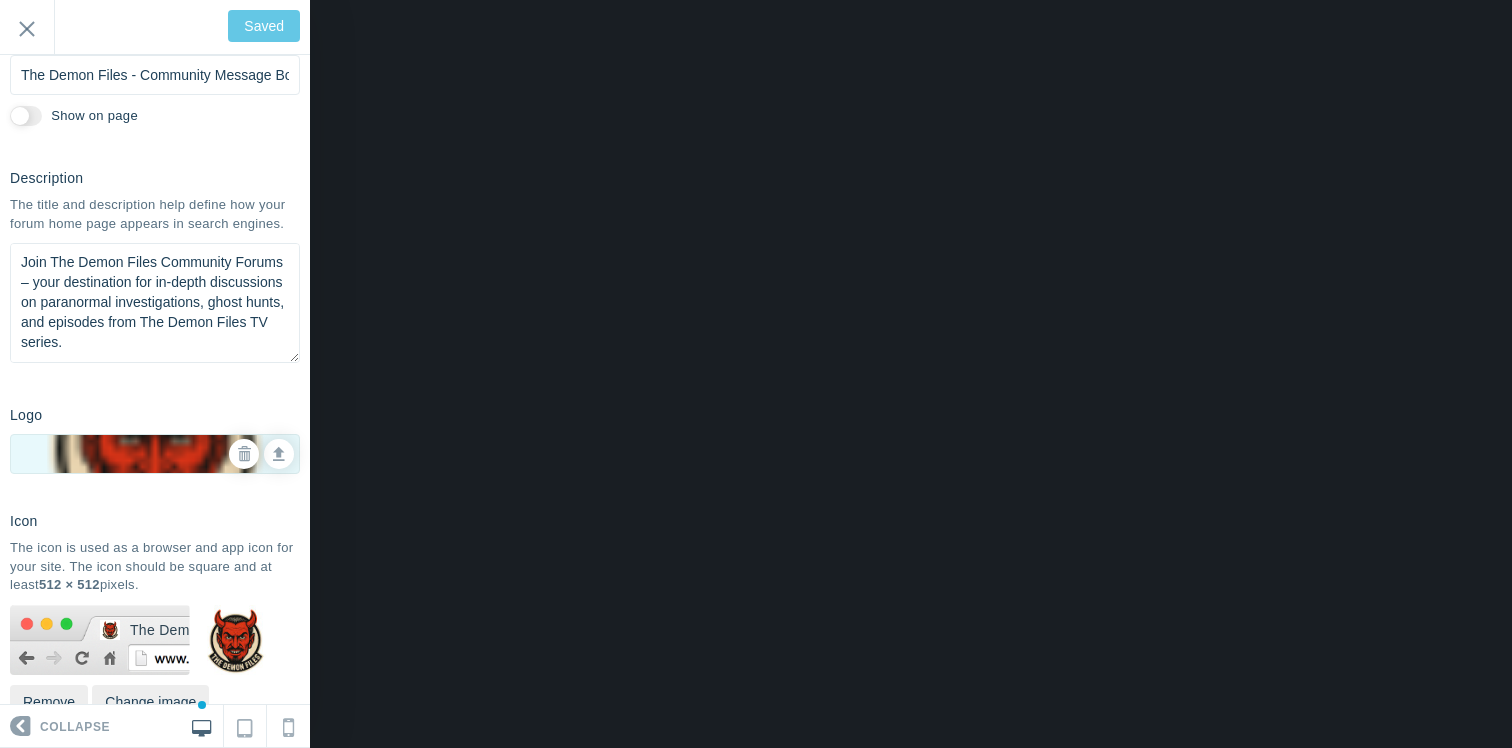 scroll, scrollTop: 193, scrollLeft: 0, axis: vertical 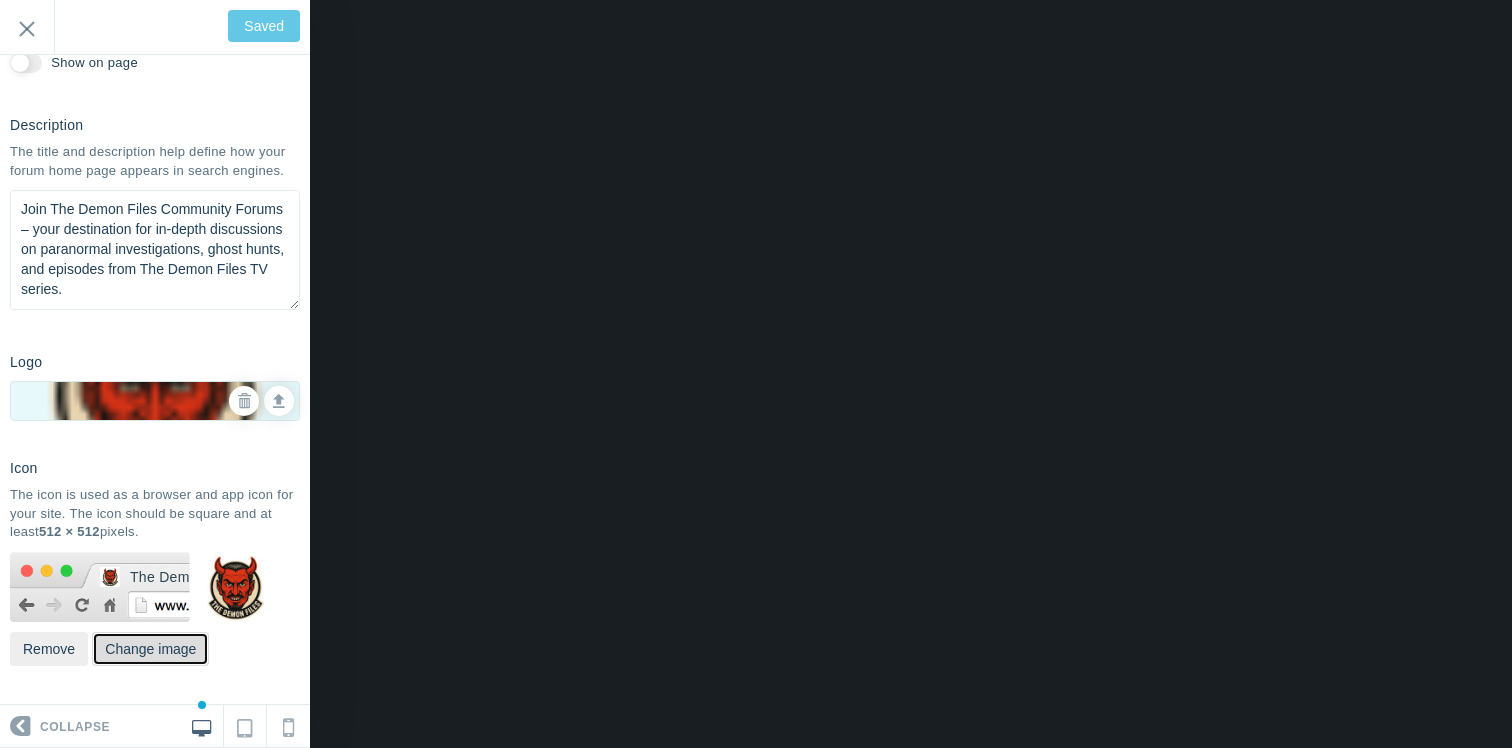 click on "Change image" at bounding box center [150, 649] 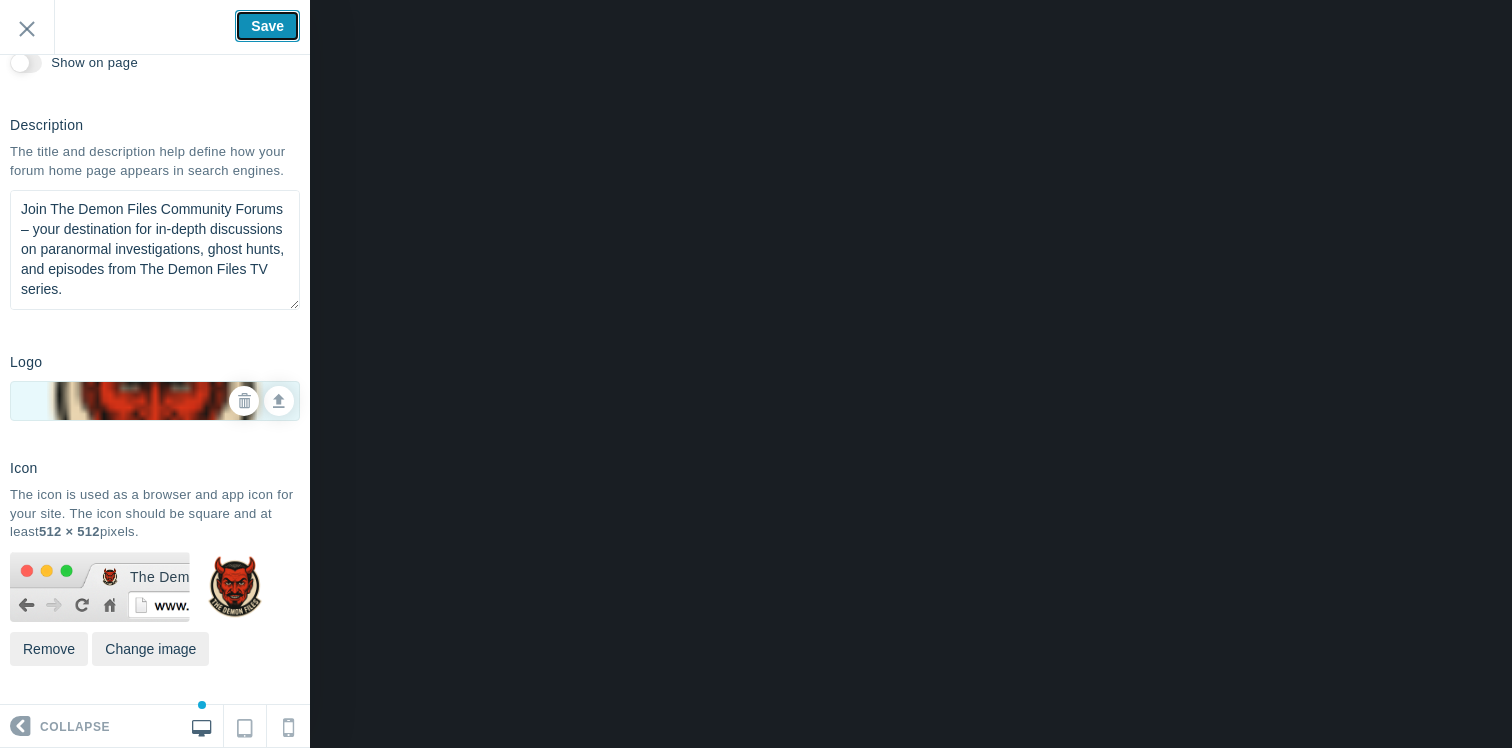 click on "Save" at bounding box center (267, 26) 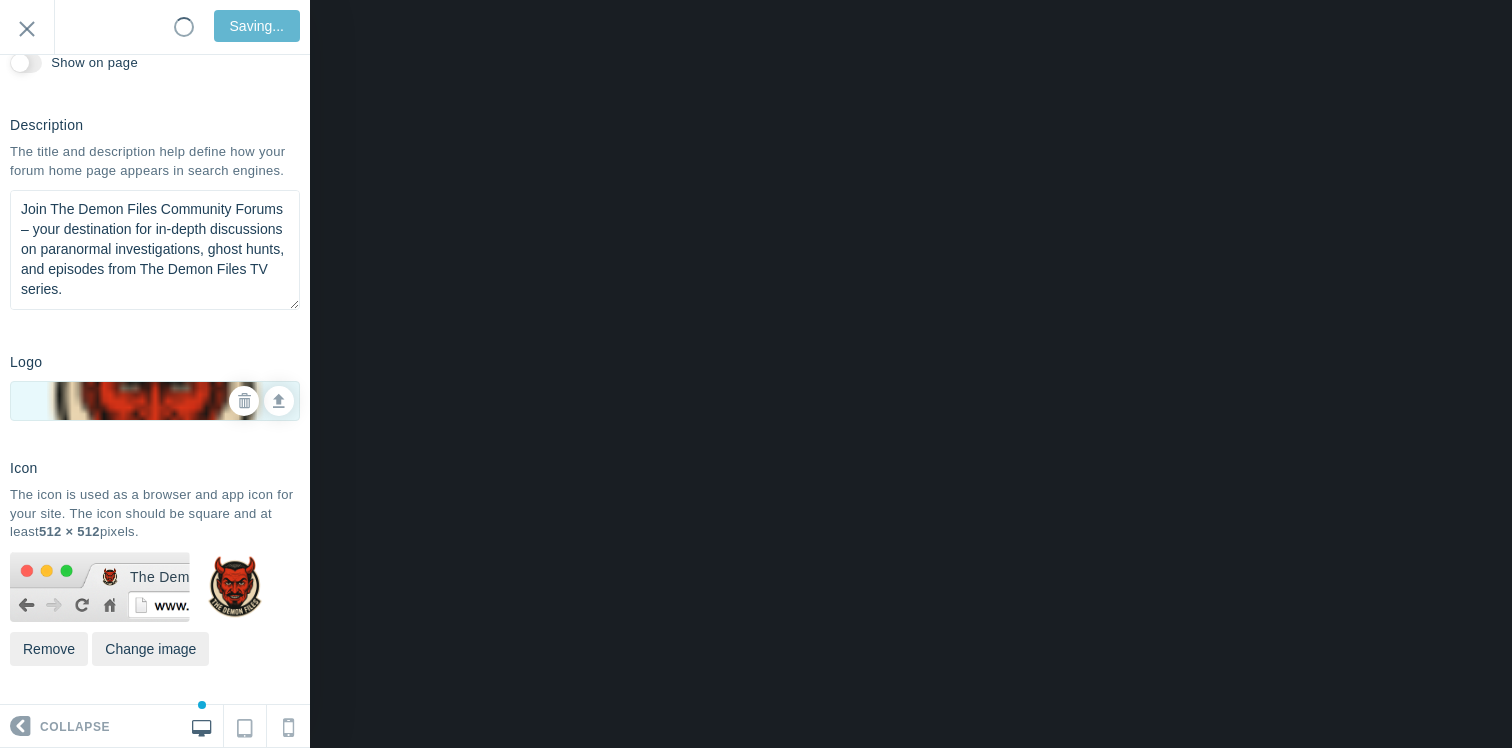 type on "Saved" 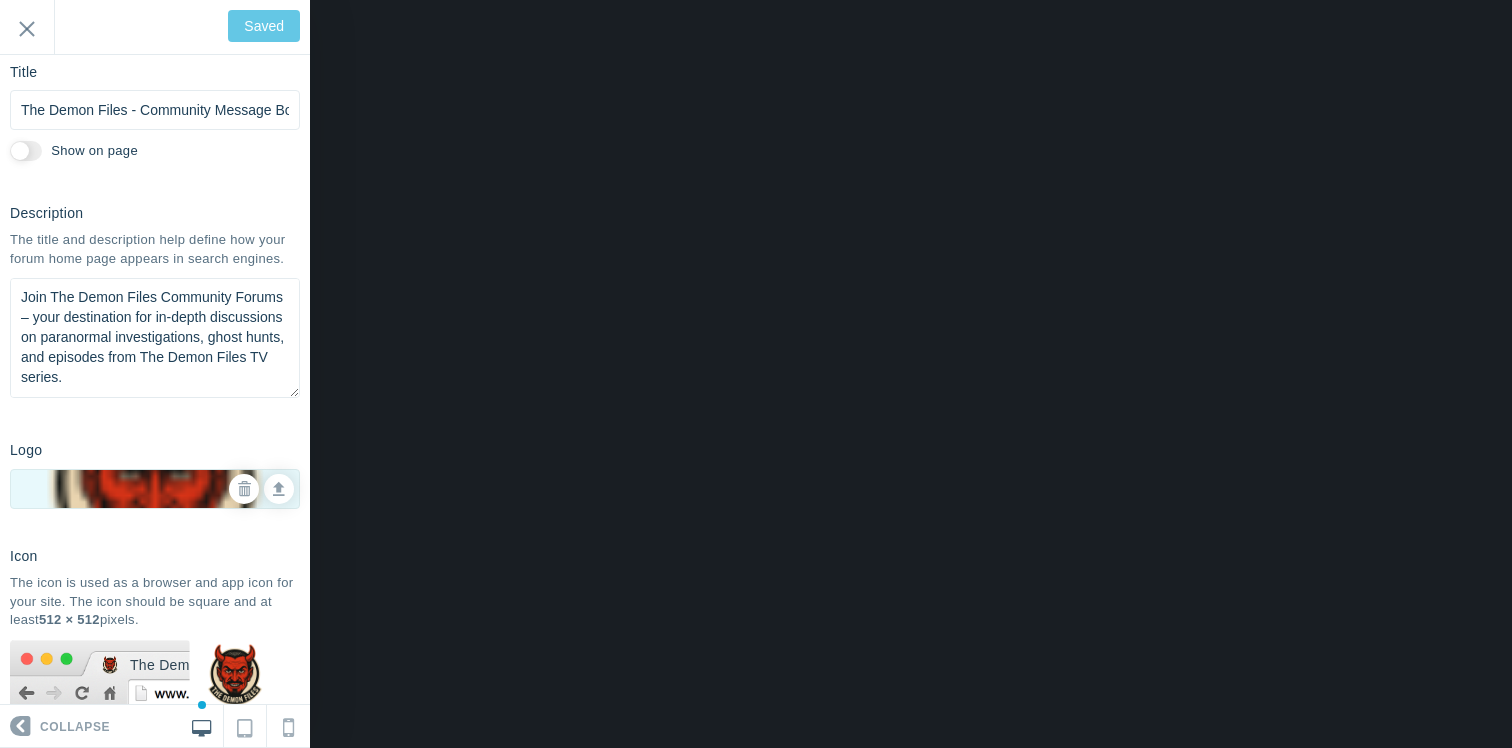 scroll, scrollTop: 72, scrollLeft: 0, axis: vertical 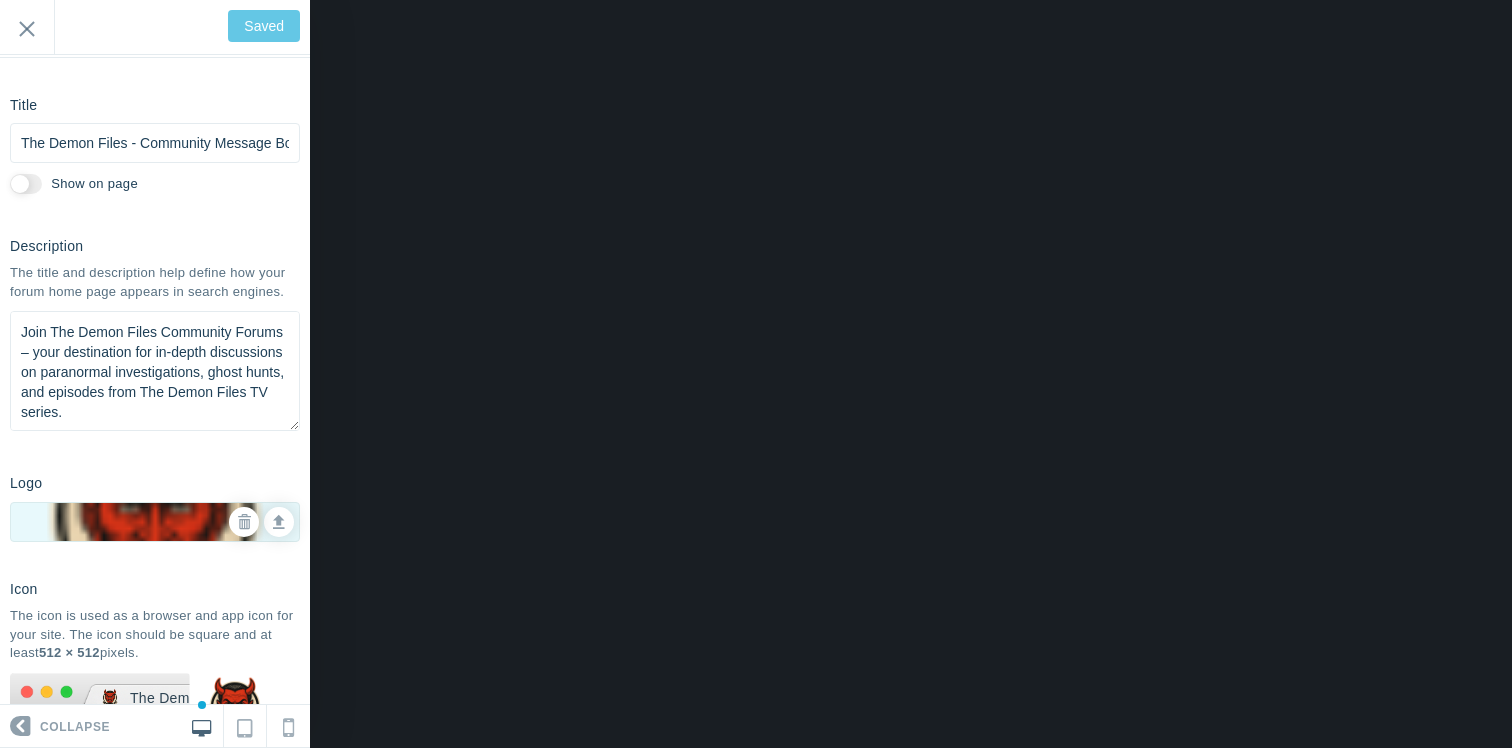 click on "Show on page" at bounding box center (26, 184) 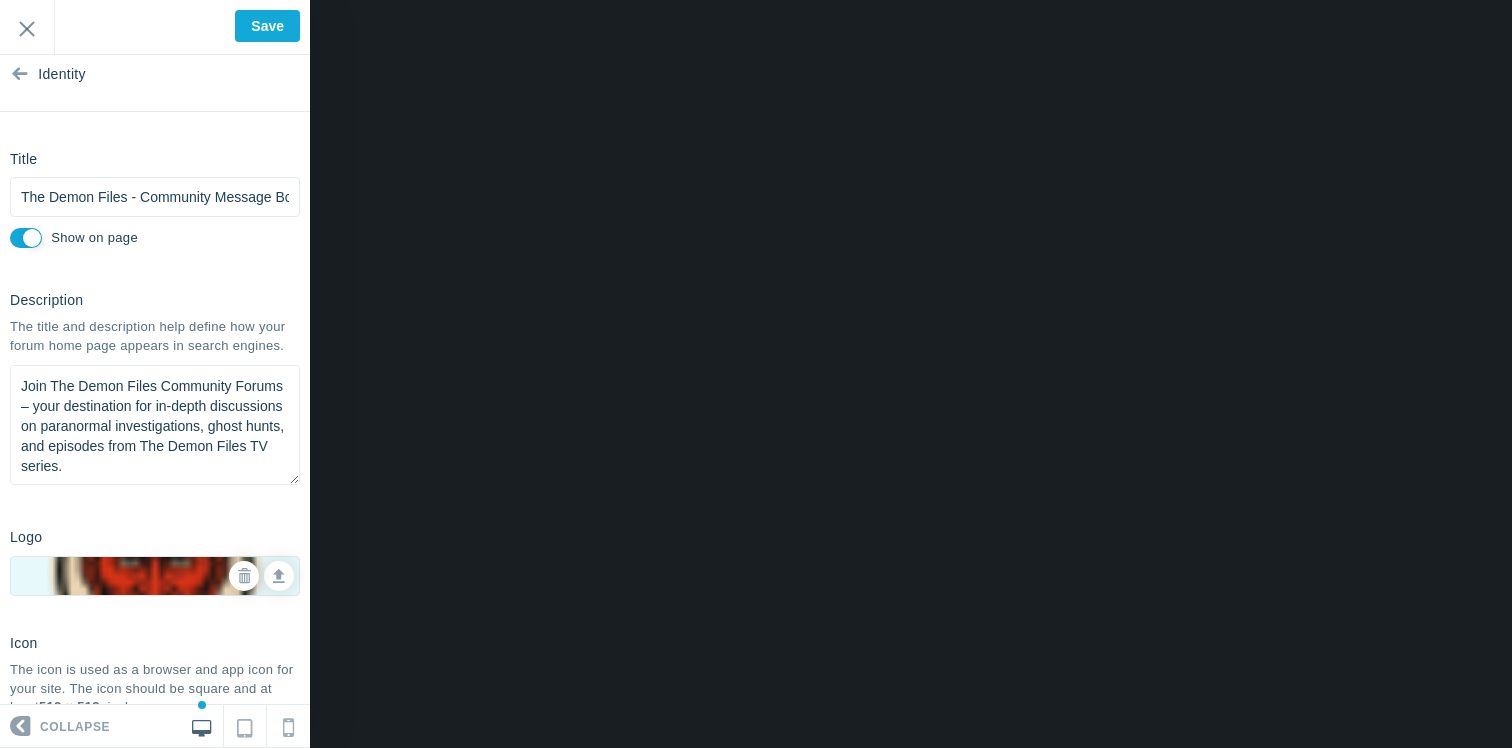 scroll, scrollTop: 0, scrollLeft: 0, axis: both 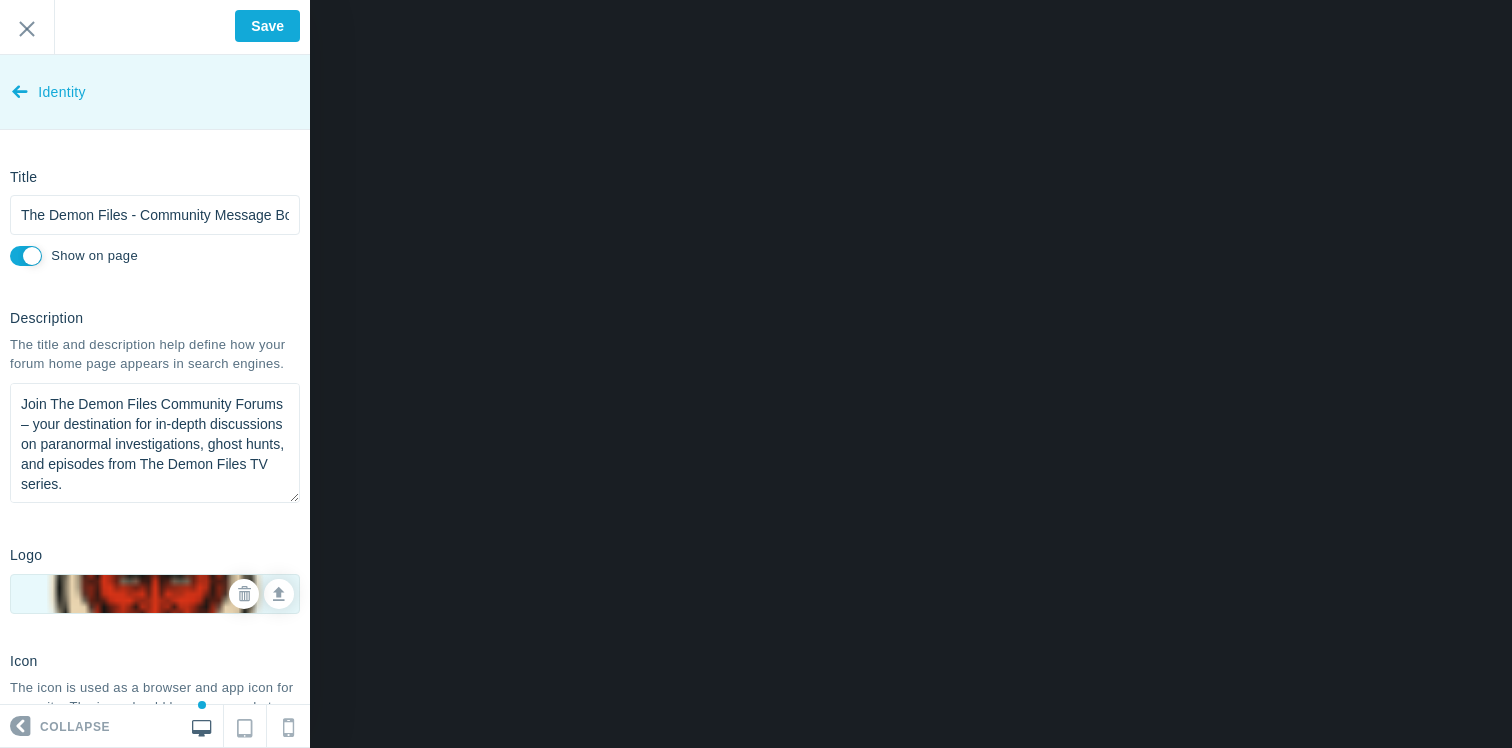 click on "Identity" at bounding box center [155, 92] 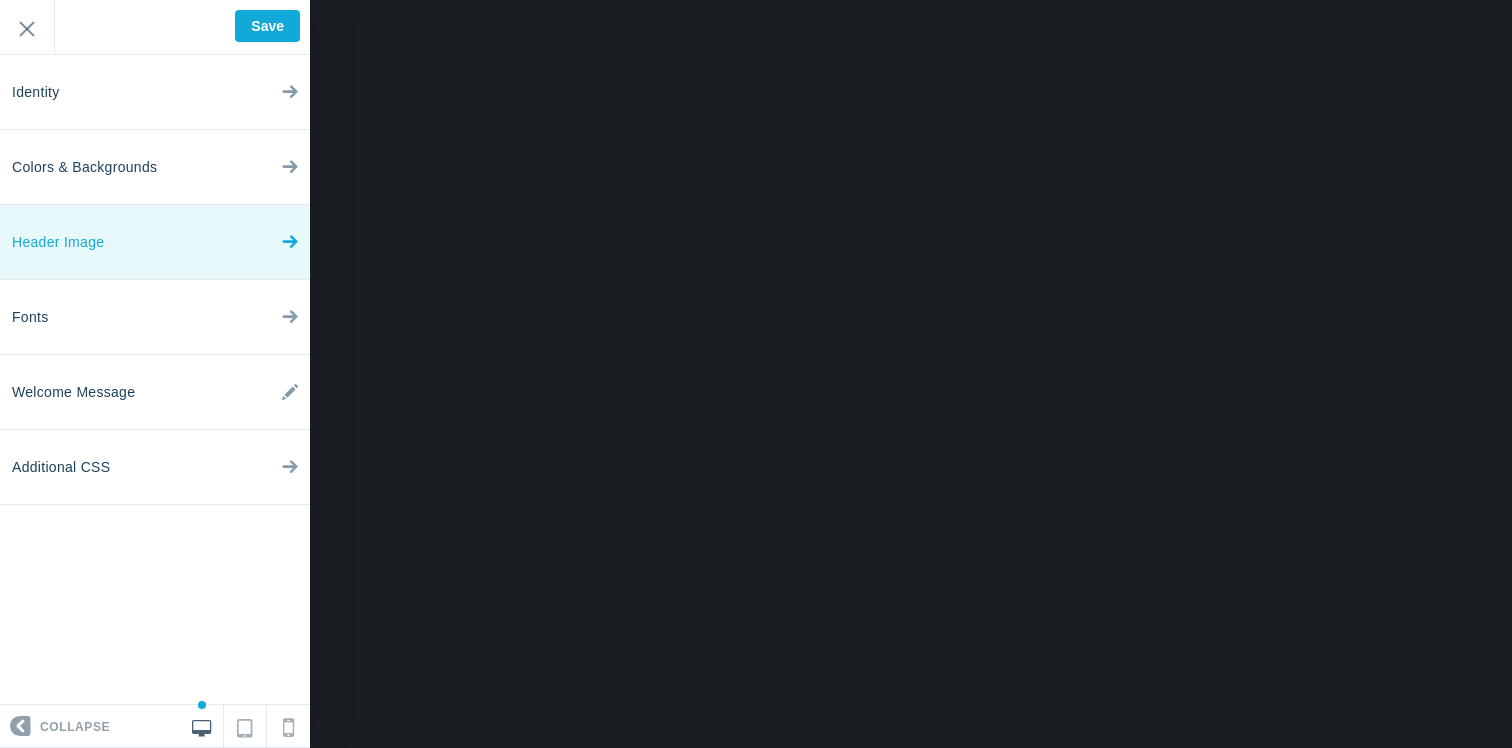 click on "Header Image" at bounding box center [155, 242] 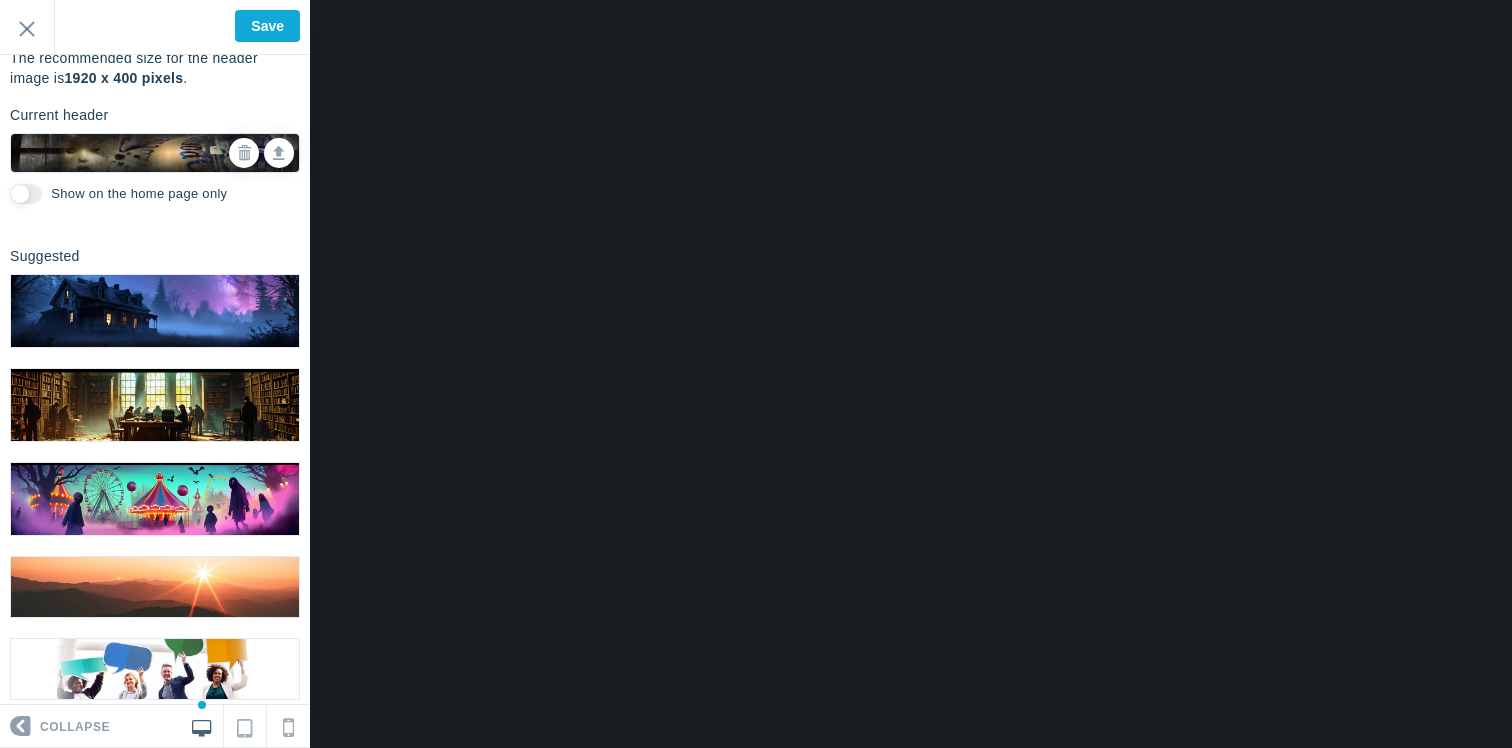 scroll, scrollTop: 0, scrollLeft: 0, axis: both 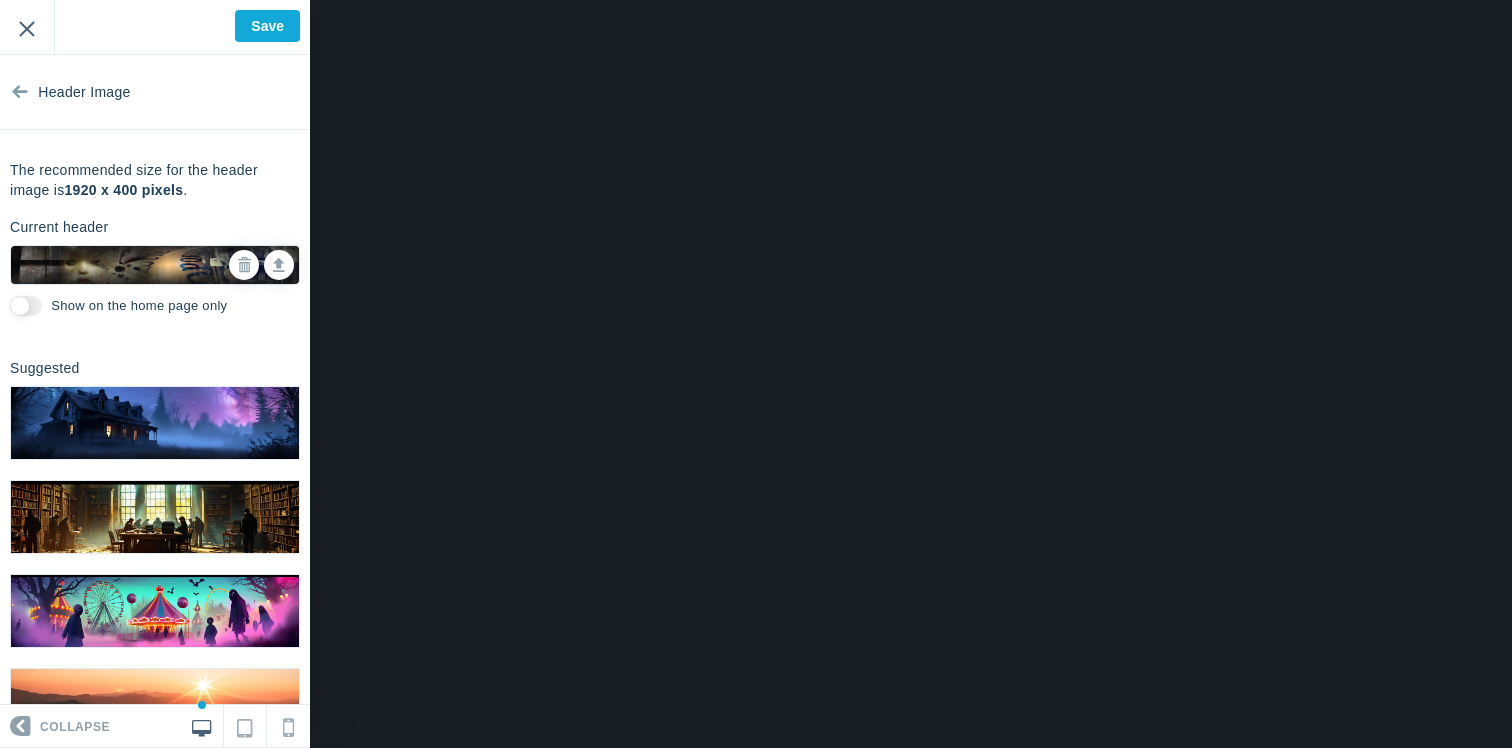 click on "Exit" at bounding box center (27, 27) 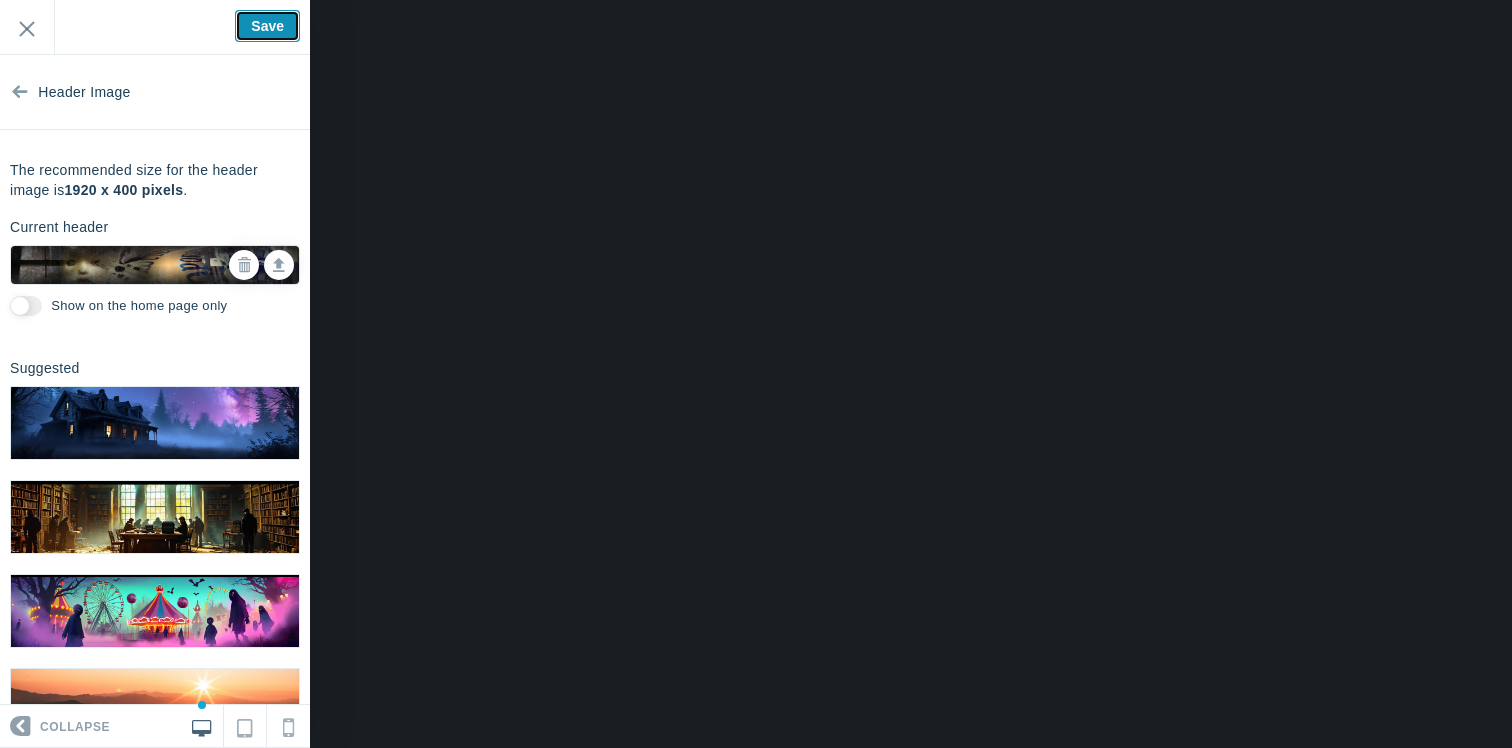 click on "Save" at bounding box center [267, 26] 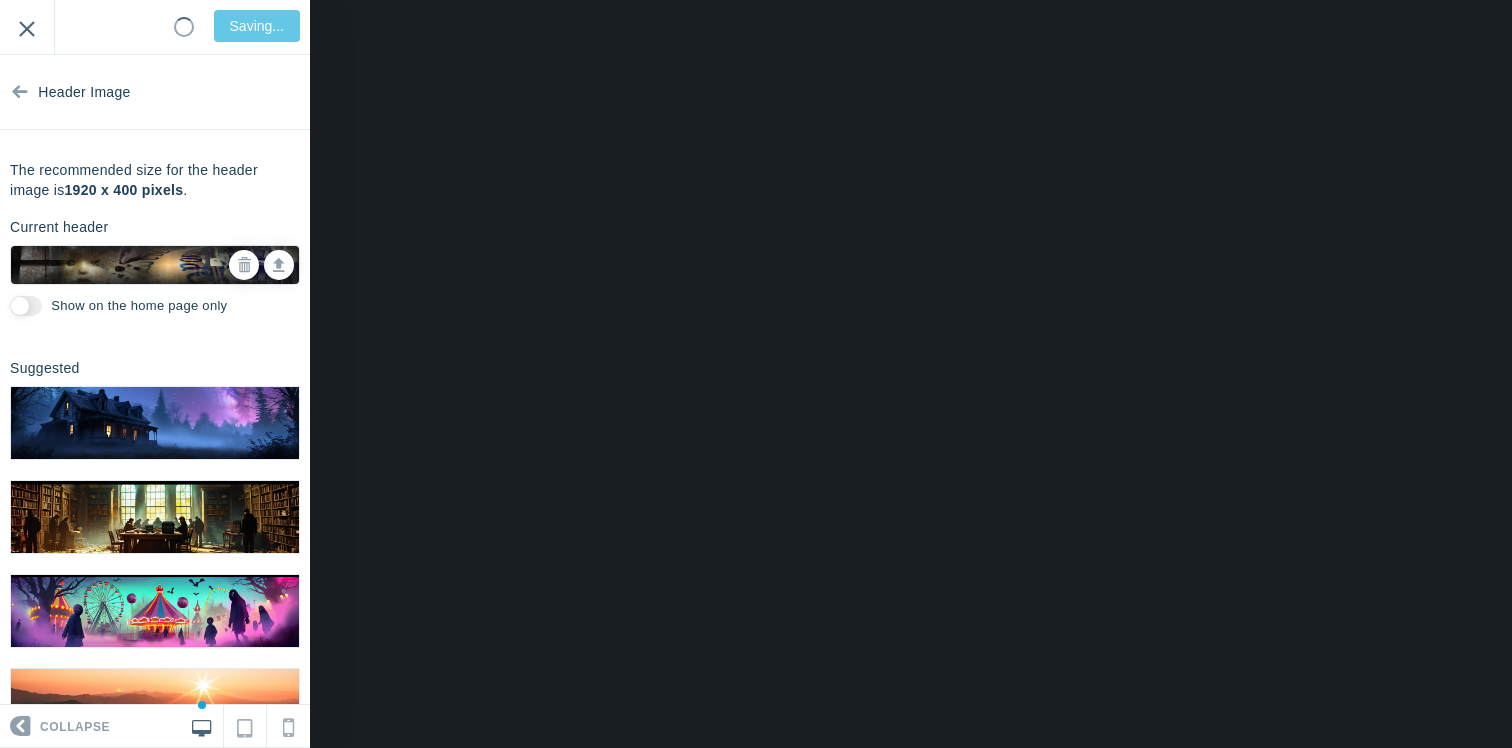 type on "Saved" 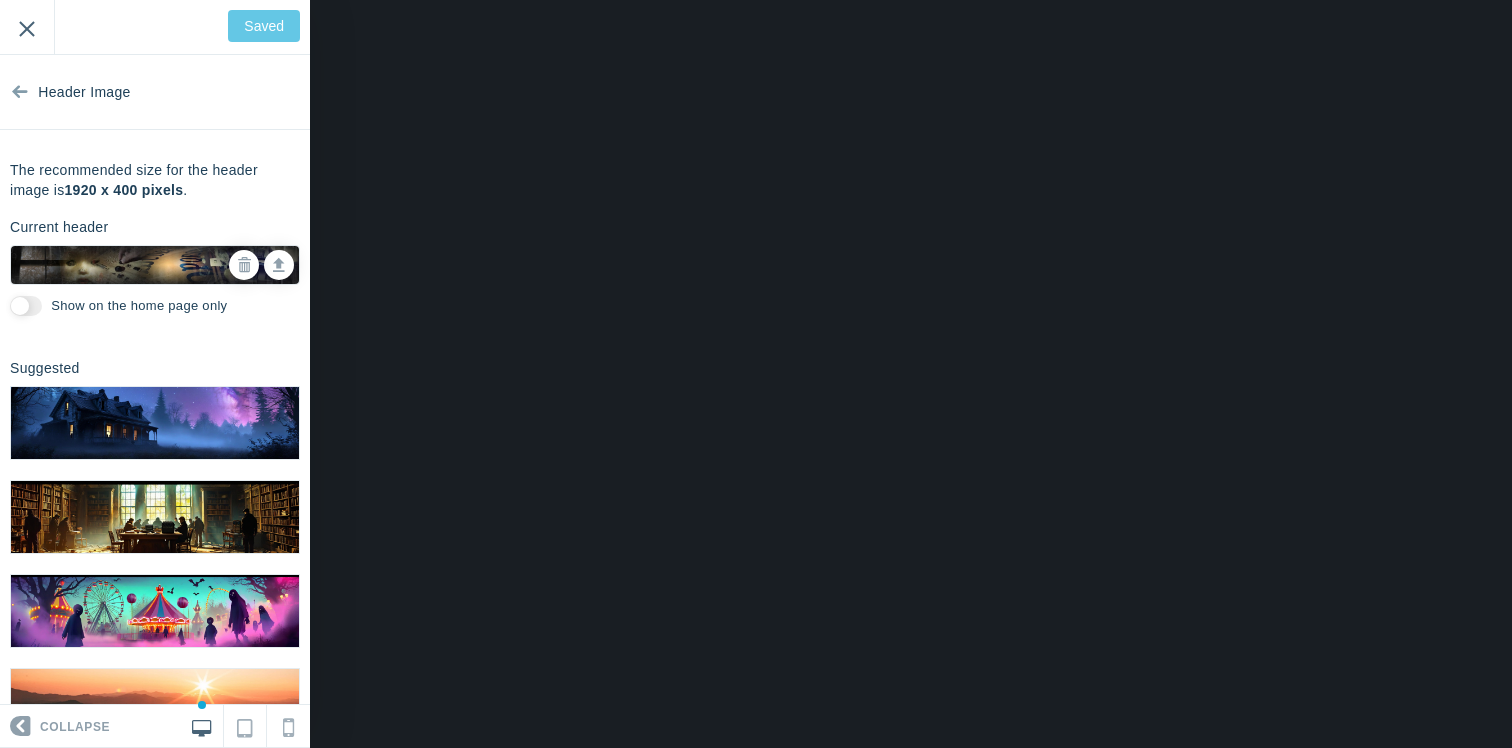 click on "Exit" at bounding box center [27, 27] 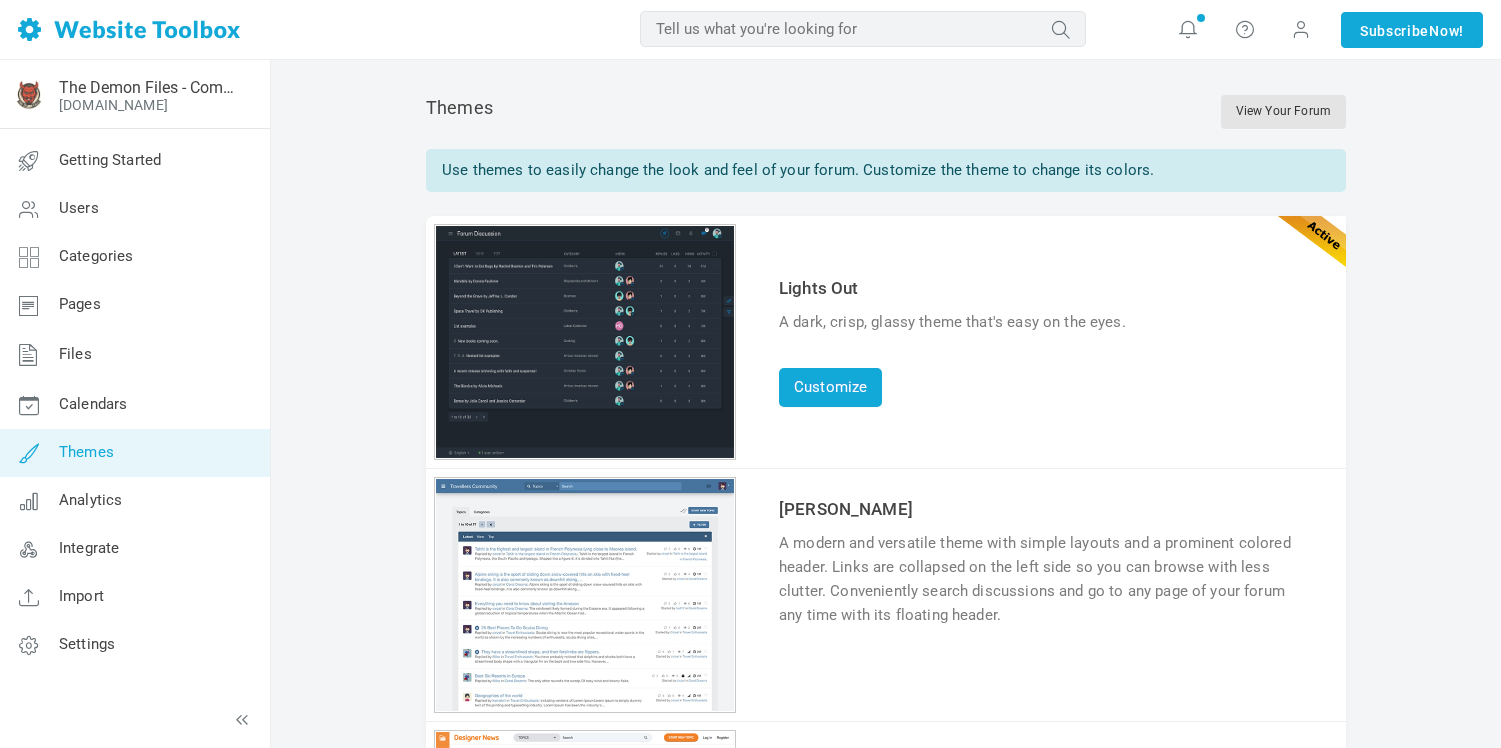 scroll, scrollTop: 0, scrollLeft: 0, axis: both 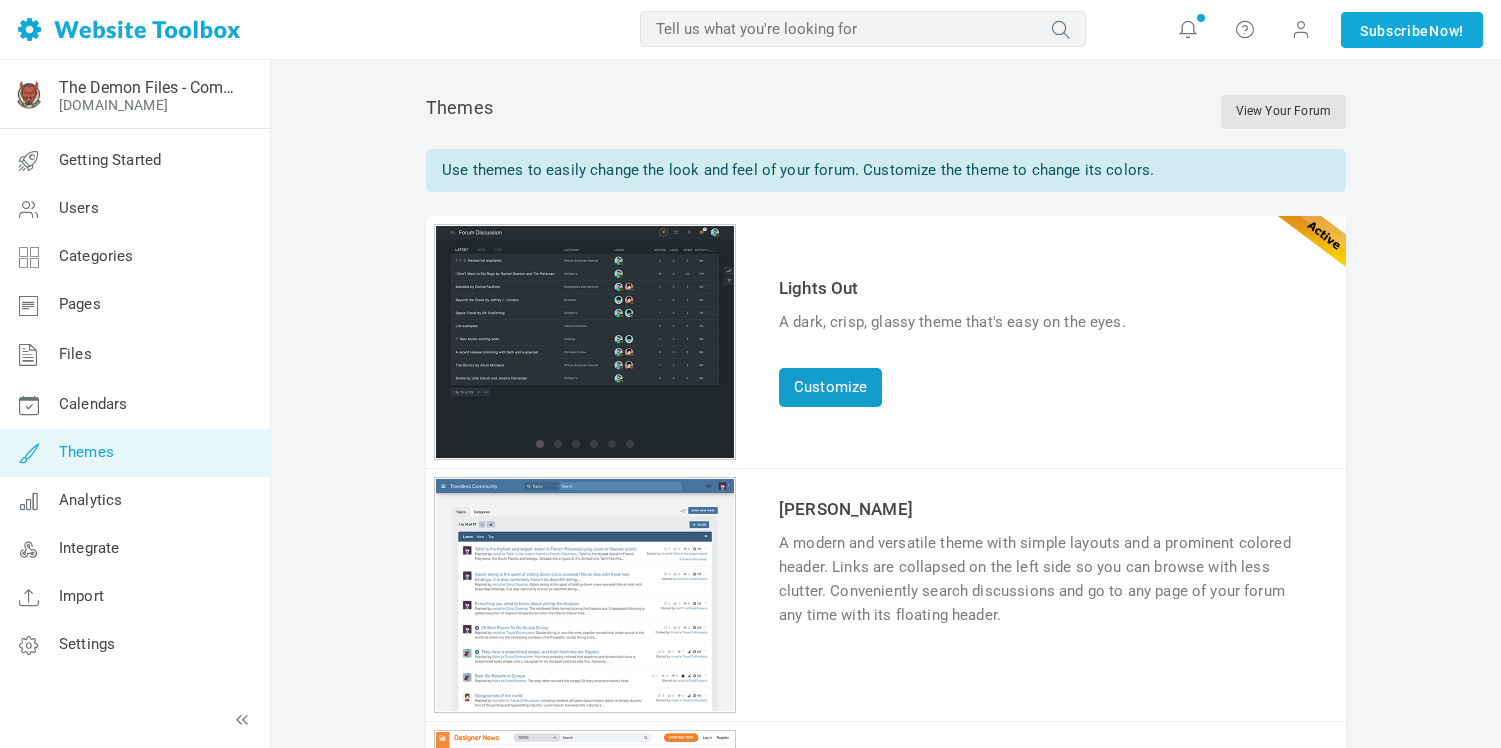 click on "Customize" at bounding box center (830, 387) 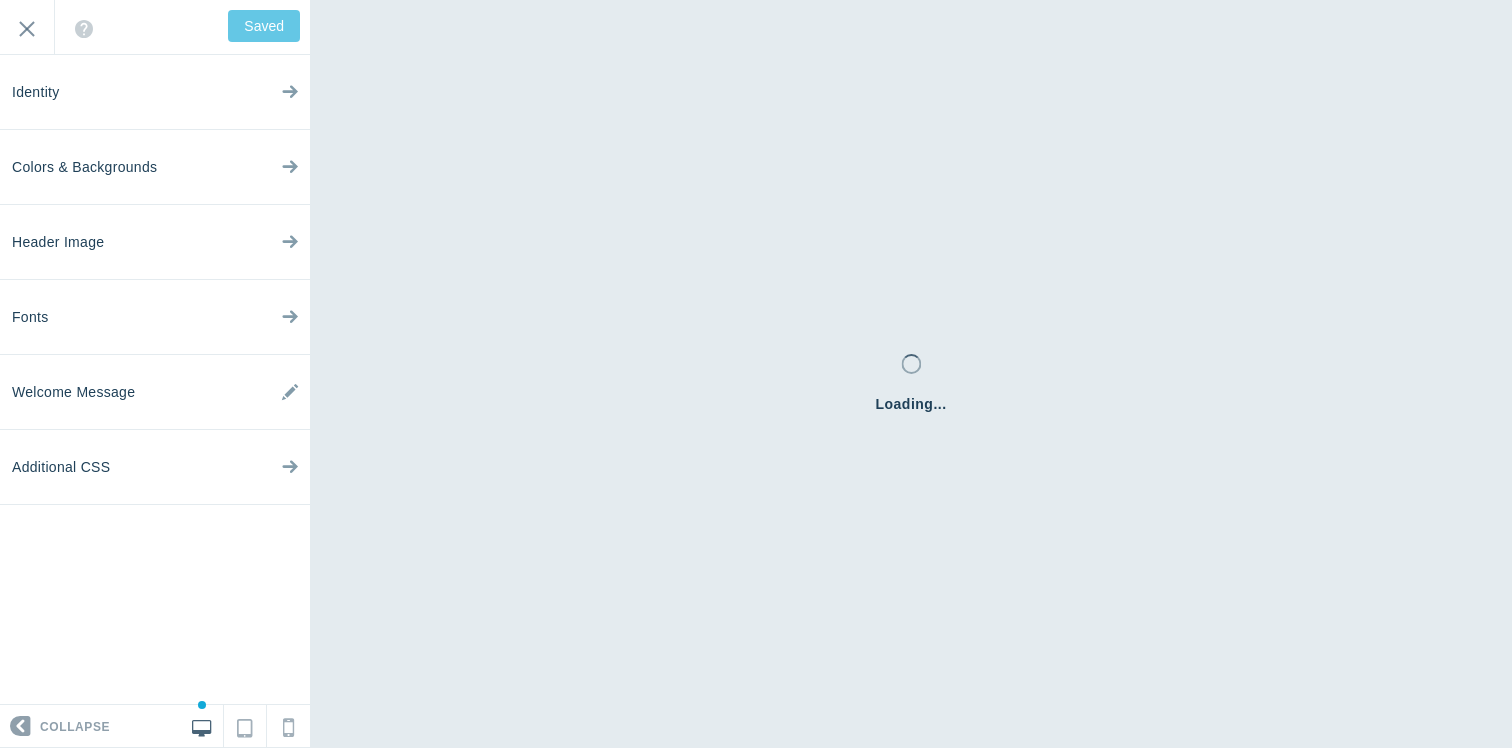 scroll, scrollTop: 0, scrollLeft: 0, axis: both 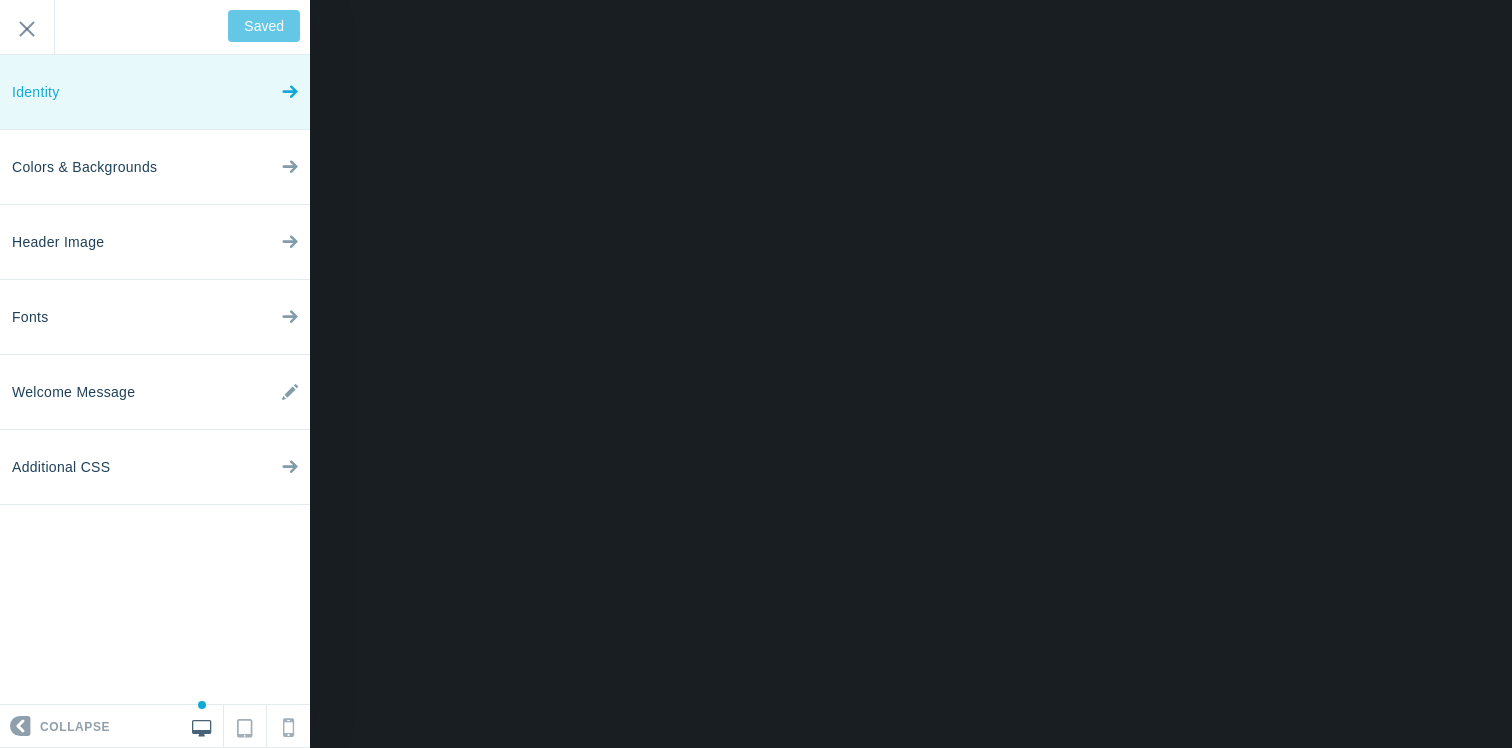 click on "Identity" at bounding box center [155, 92] 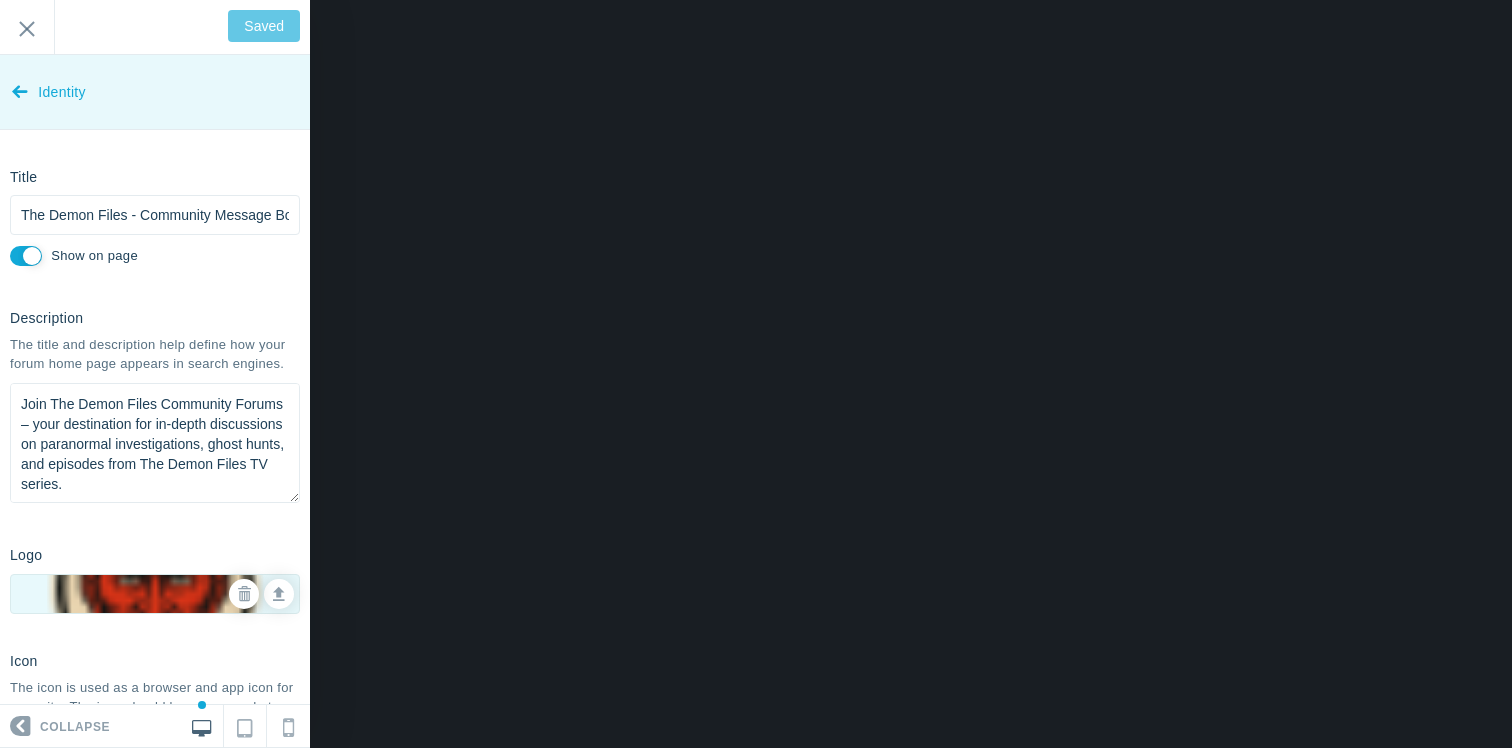 click at bounding box center [20, 87] 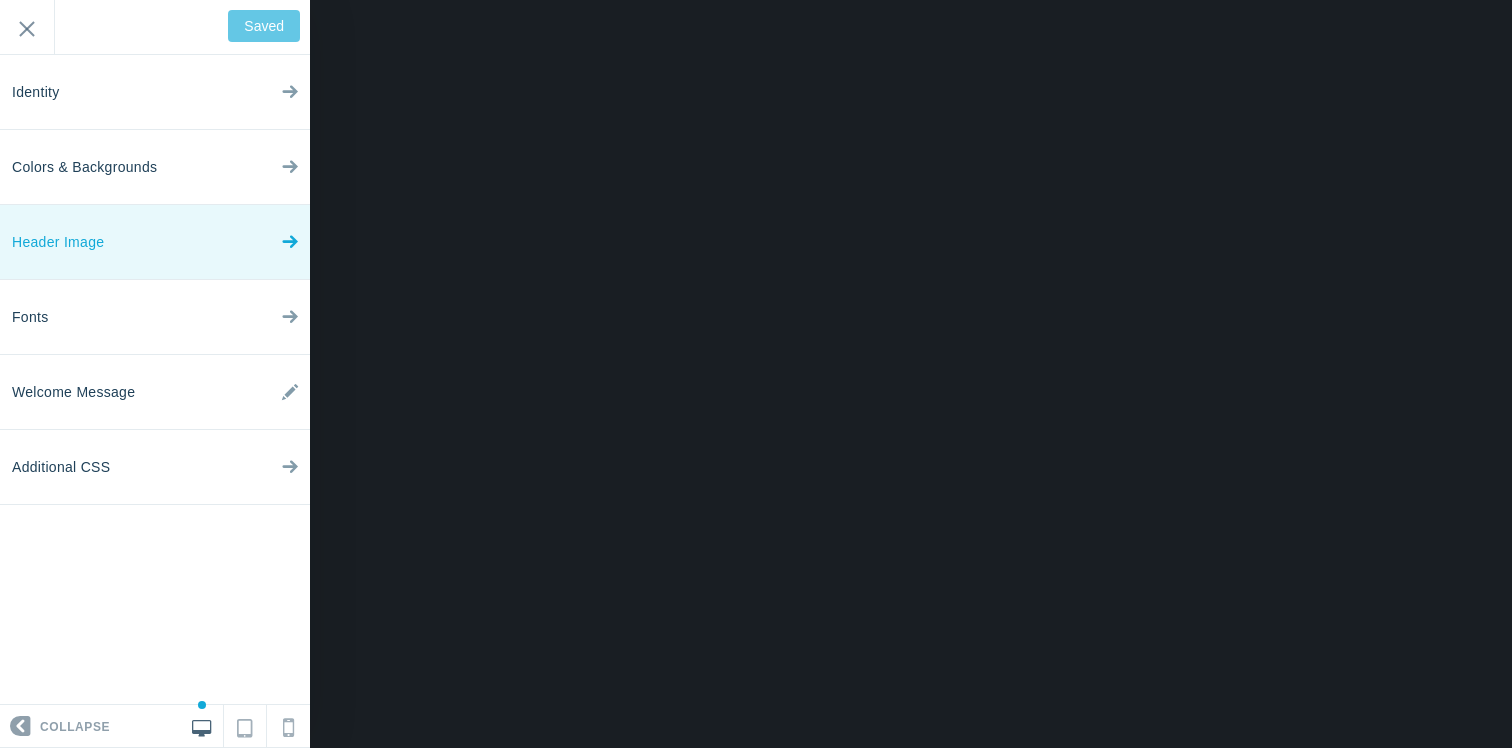 click on "Header Image" at bounding box center (155, 242) 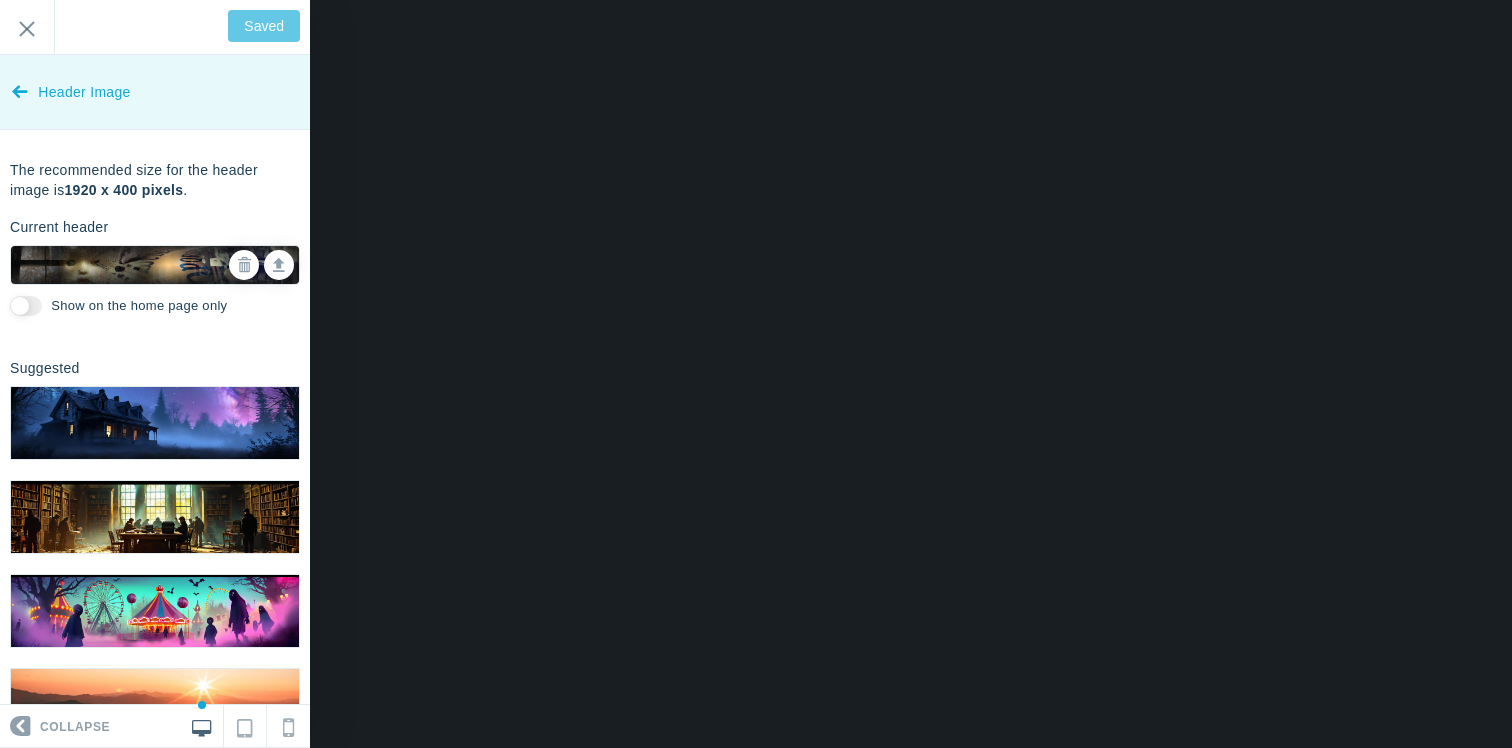click at bounding box center [20, 87] 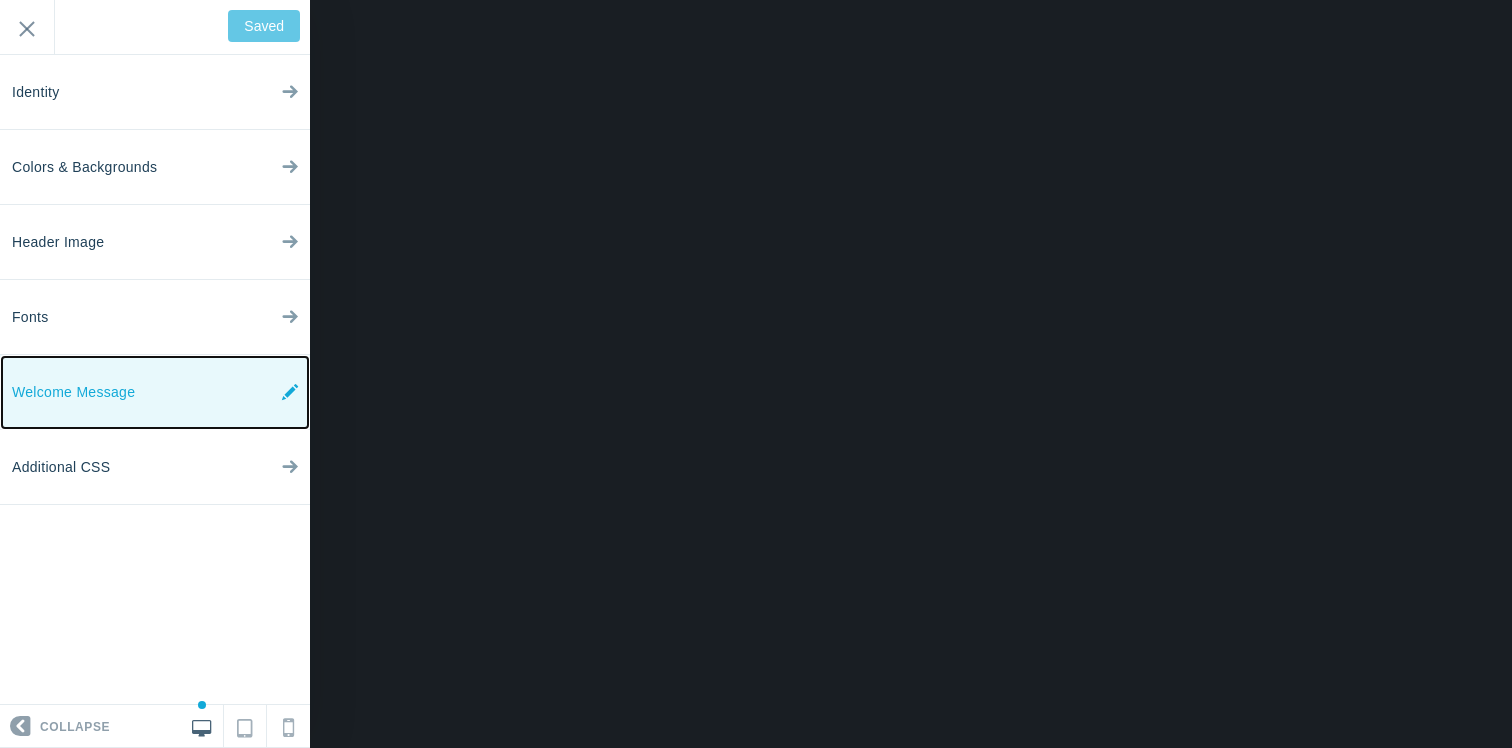 click on "Welcome Message" at bounding box center [155, 392] 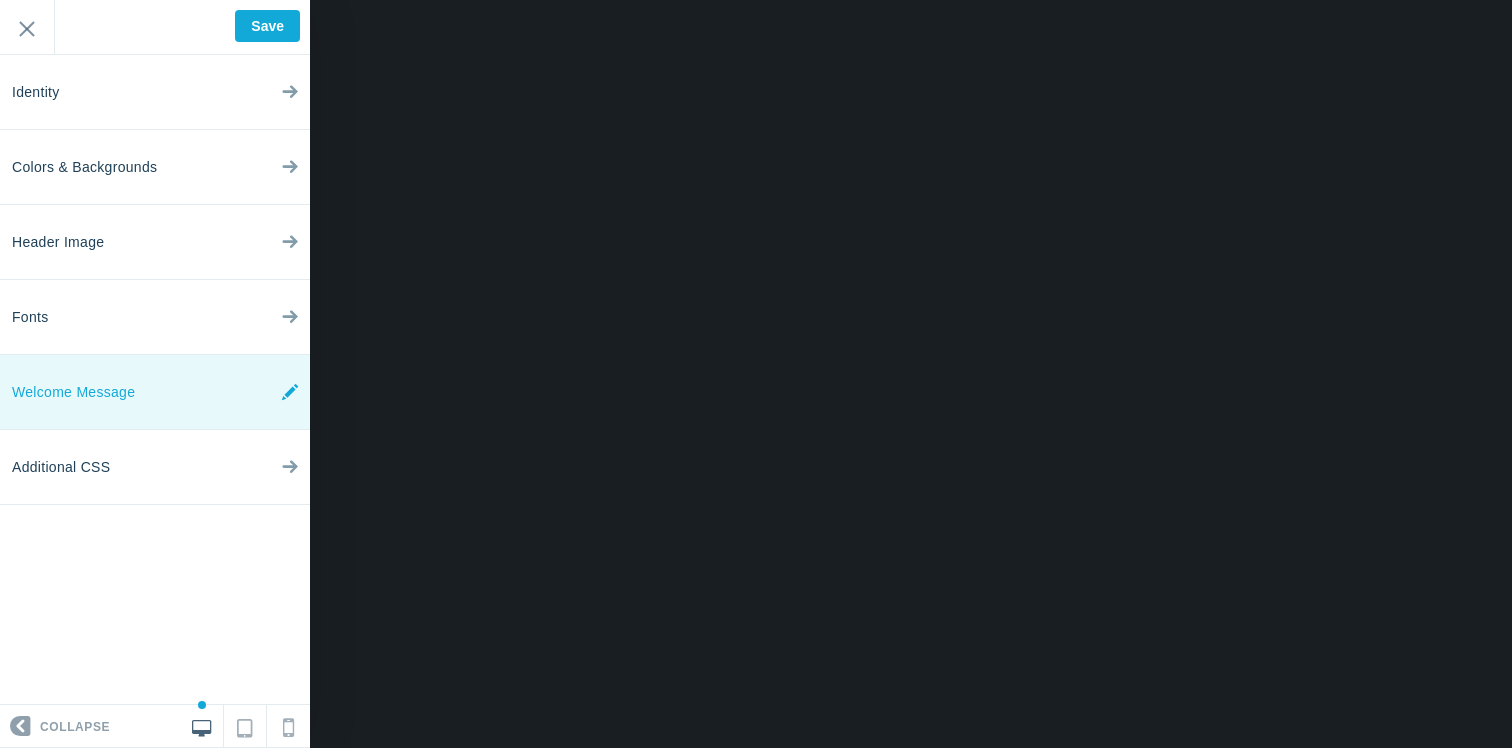 type on "Saved" 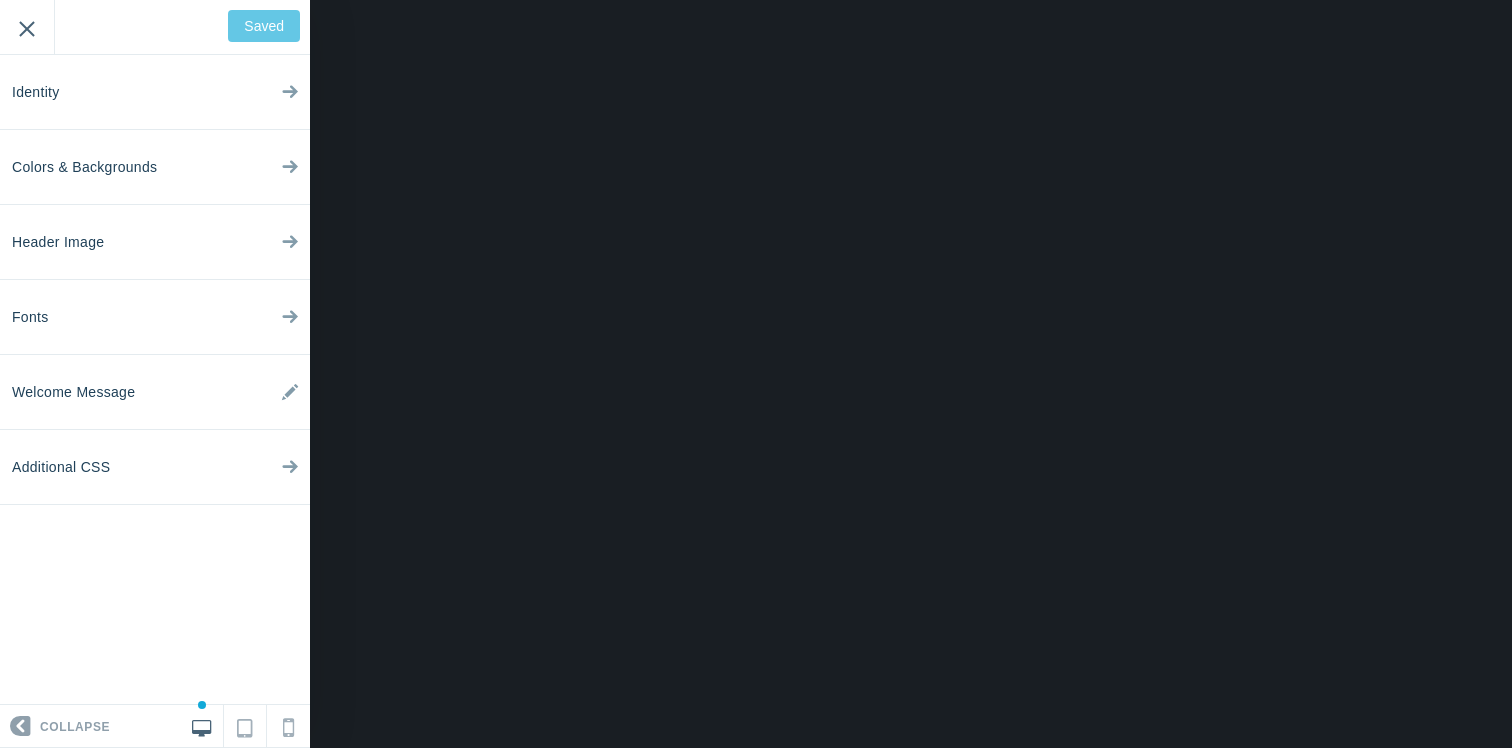 click on "Exit" at bounding box center [27, 27] 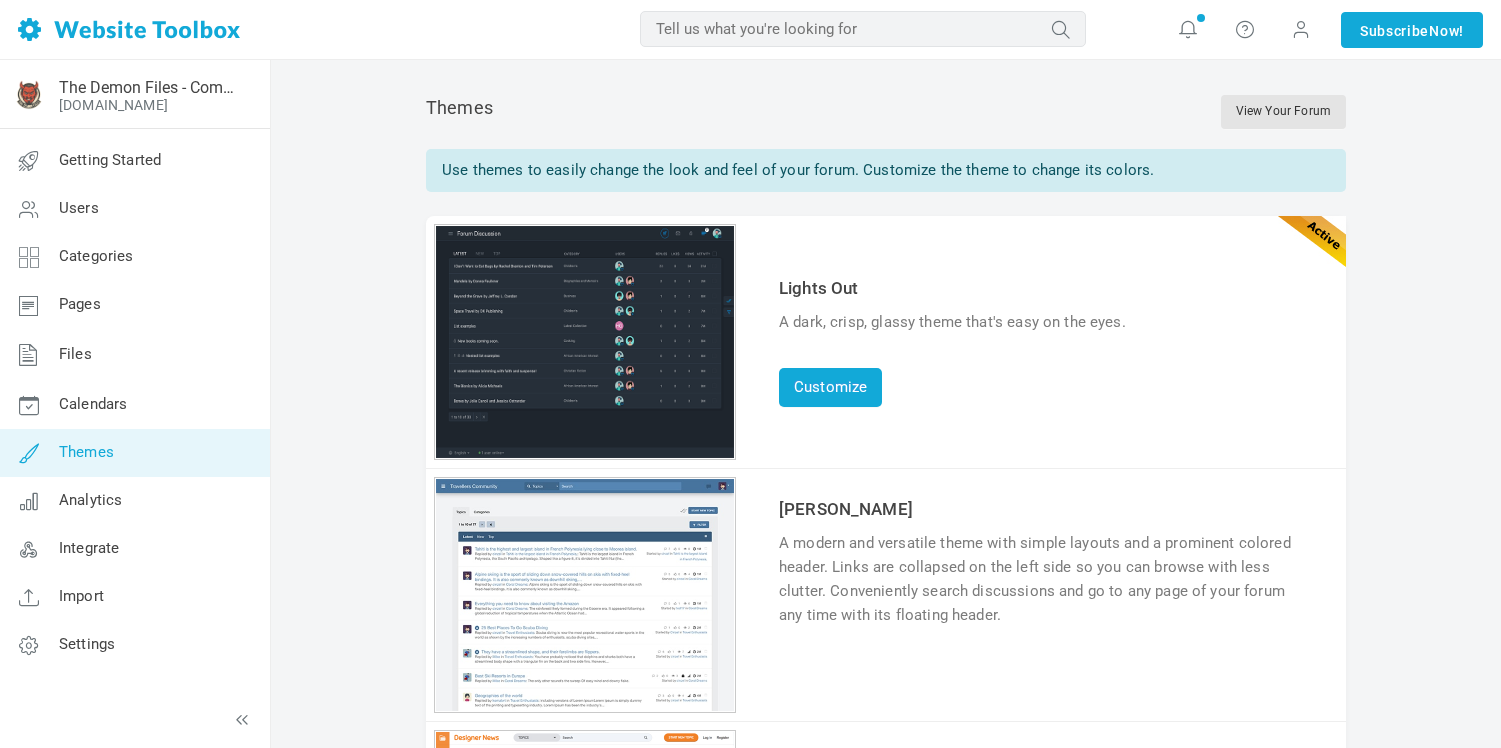 scroll, scrollTop: 0, scrollLeft: 0, axis: both 